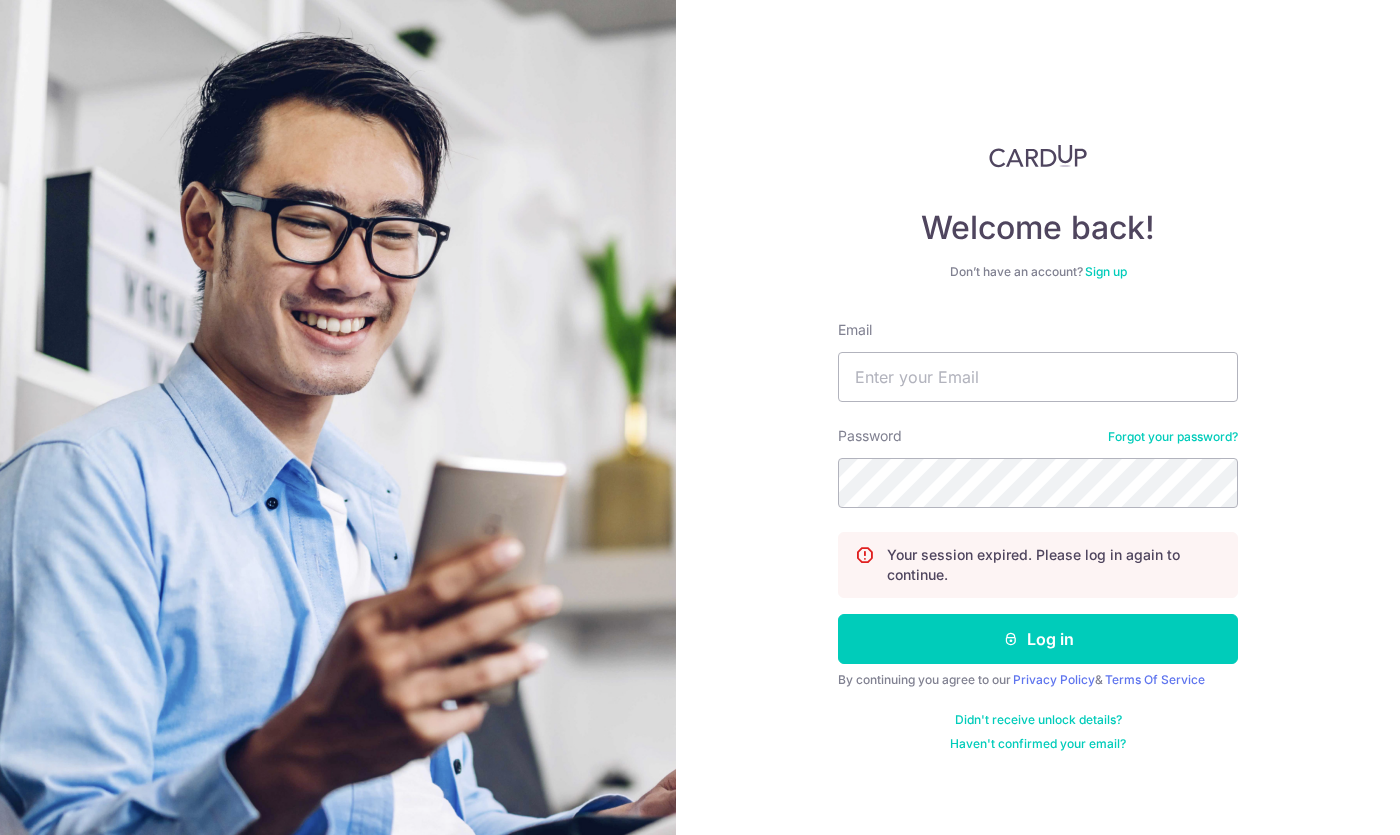 scroll, scrollTop: 0, scrollLeft: 0, axis: both 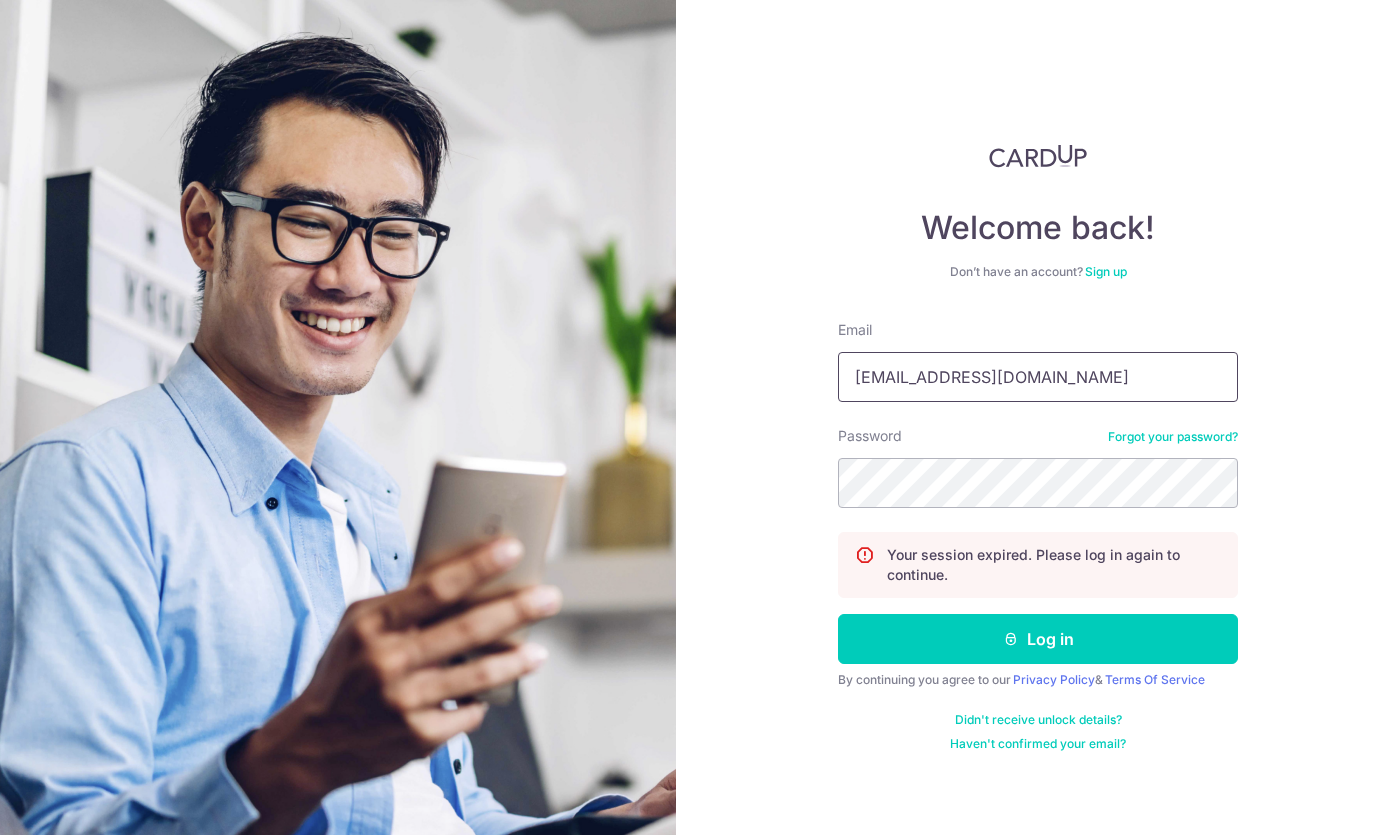 type on "rycho@mac.com" 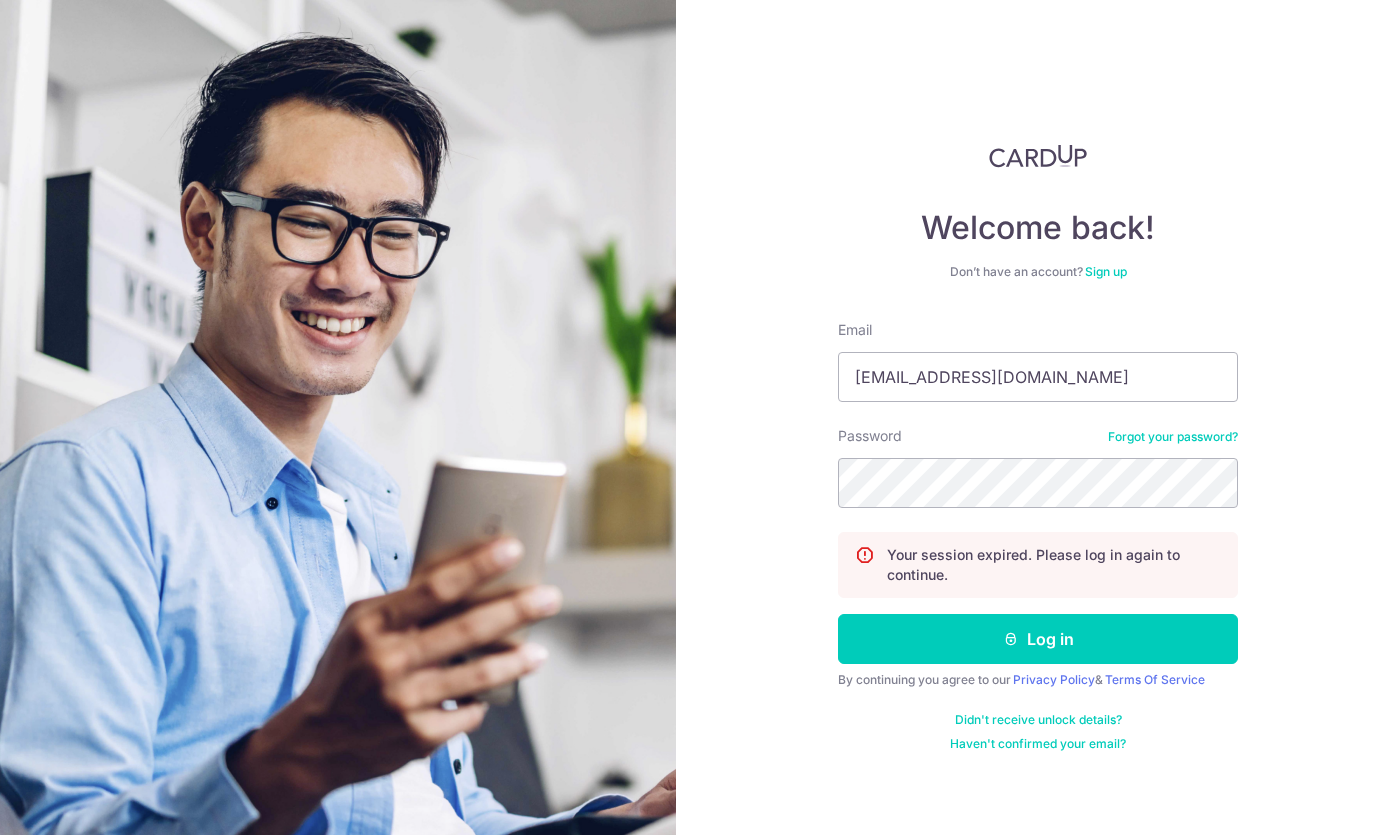 click on "Email
rycho@mac.com
Password
Forgot your password?
Your session expired. Please log in again to continue.
Log in
By continuing you agree to our
Privacy Policy
&  Terms Of Service
Didn't receive unlock details?
Haven't confirmed your email?" at bounding box center [1038, 536] 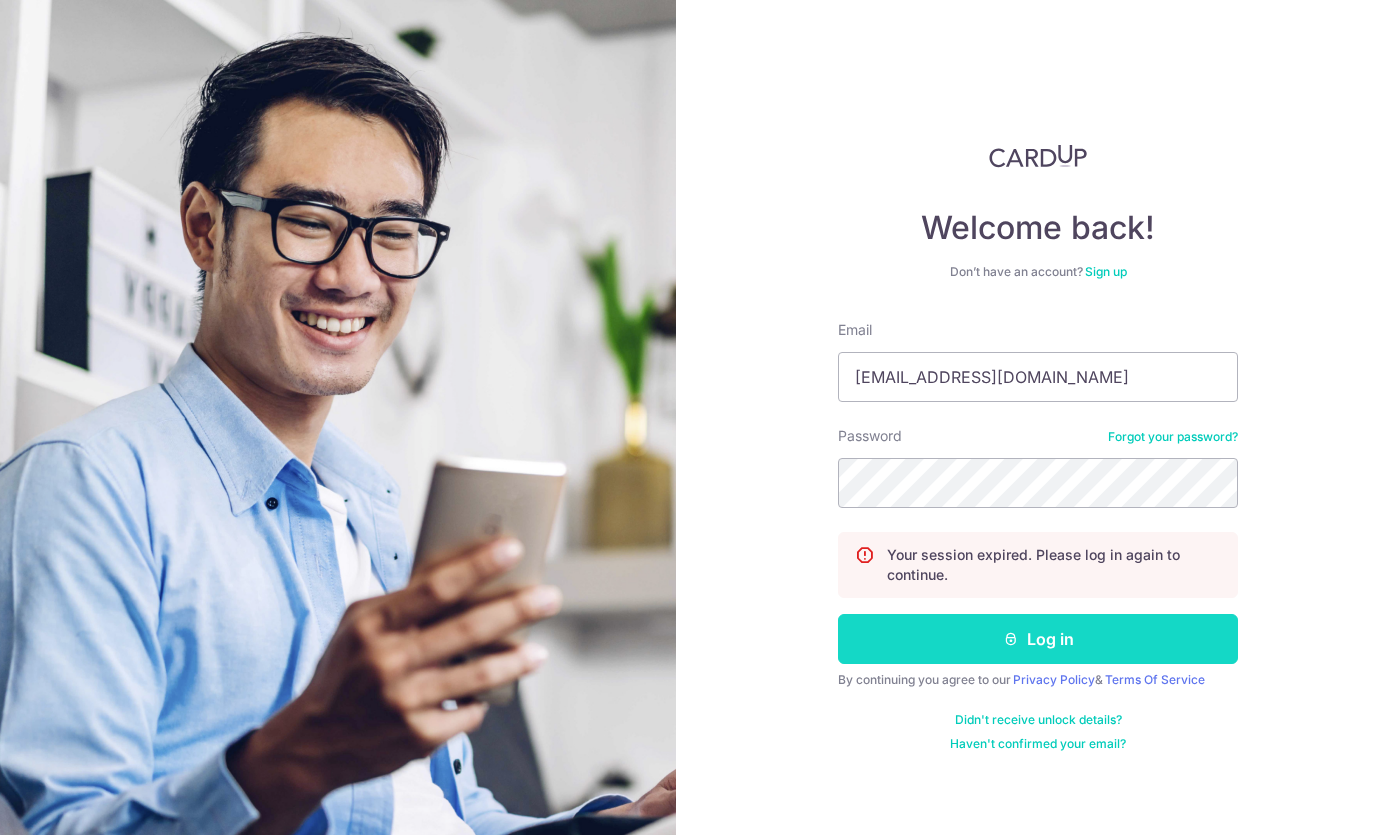 click on "Log in" at bounding box center [1038, 639] 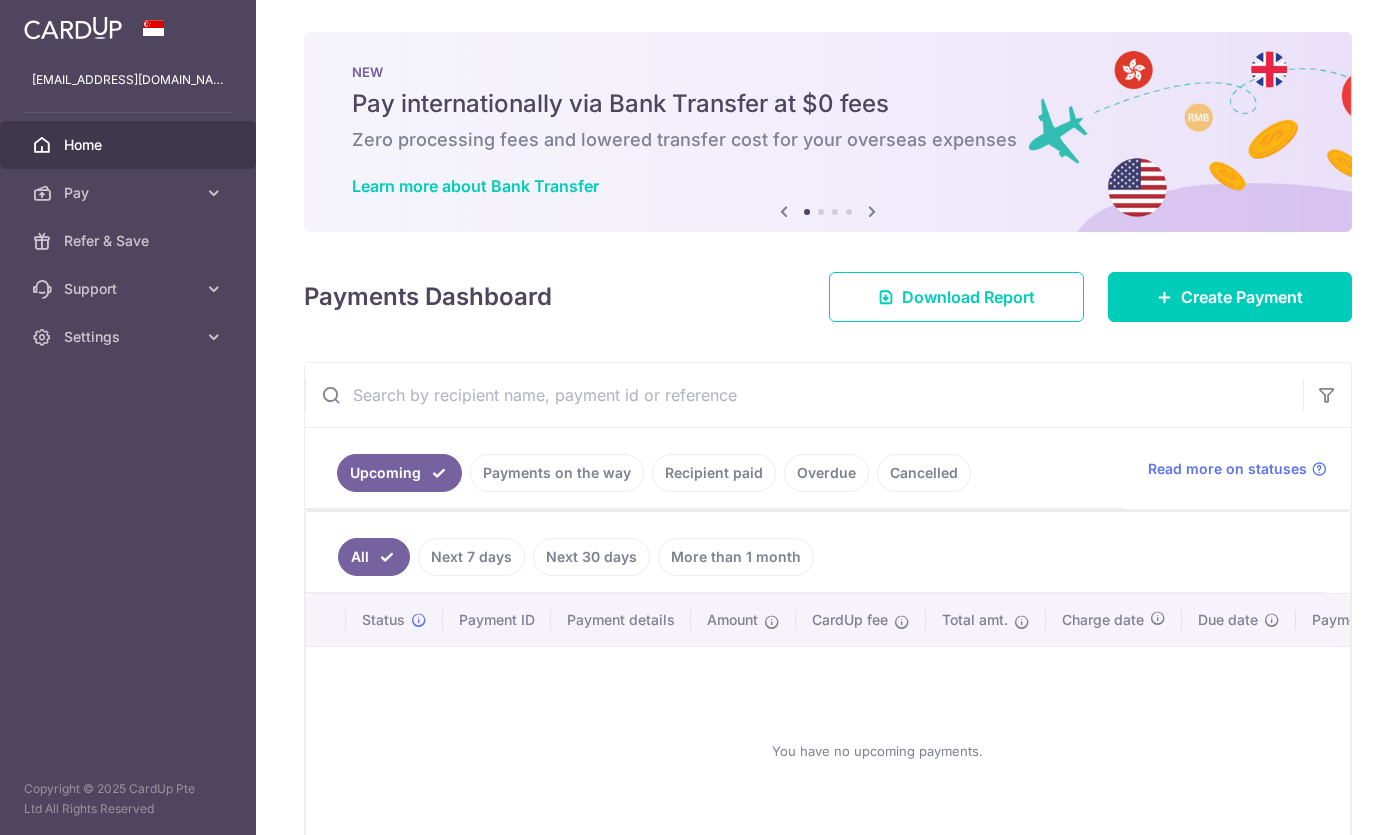 scroll, scrollTop: 0, scrollLeft: 0, axis: both 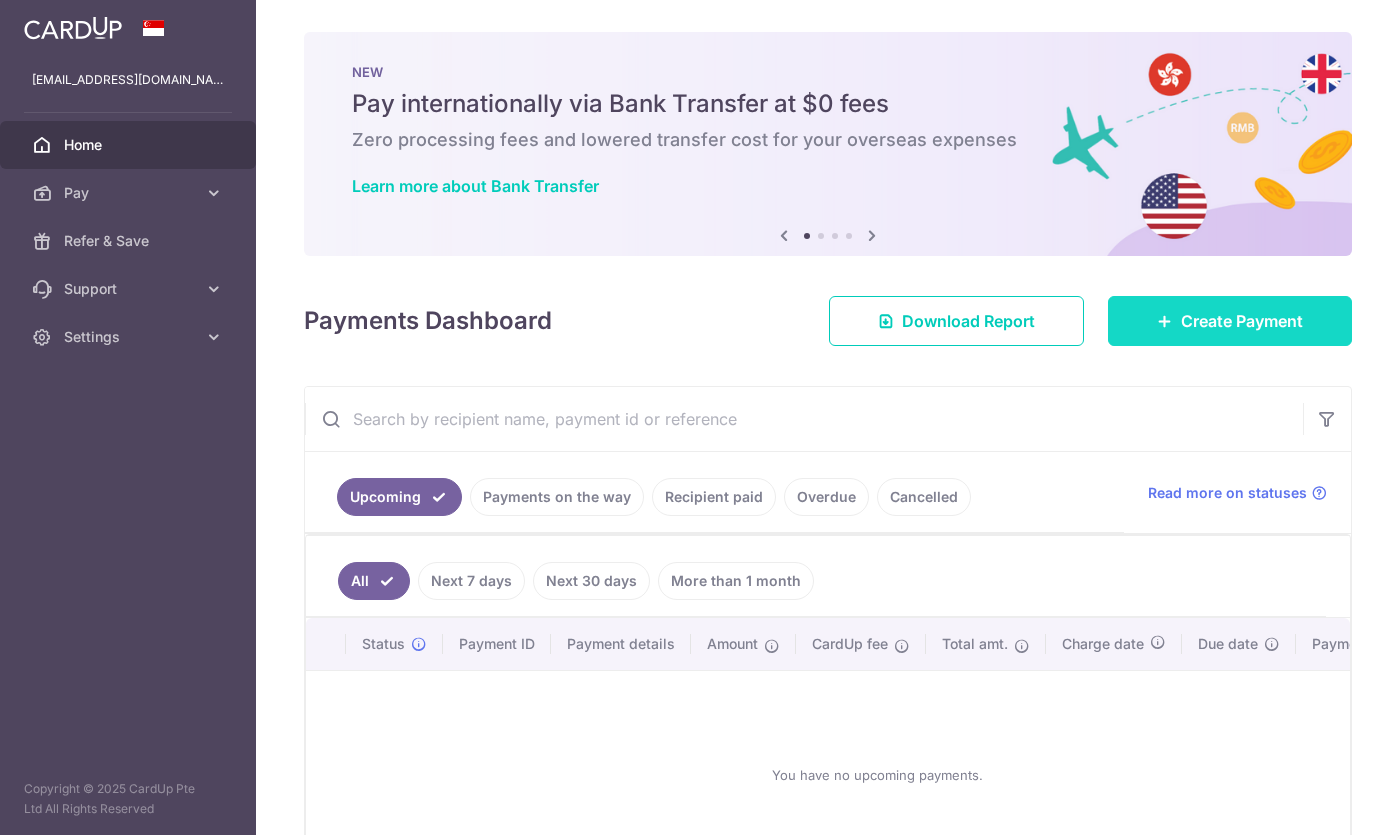 click on "Create Payment" at bounding box center [1242, 321] 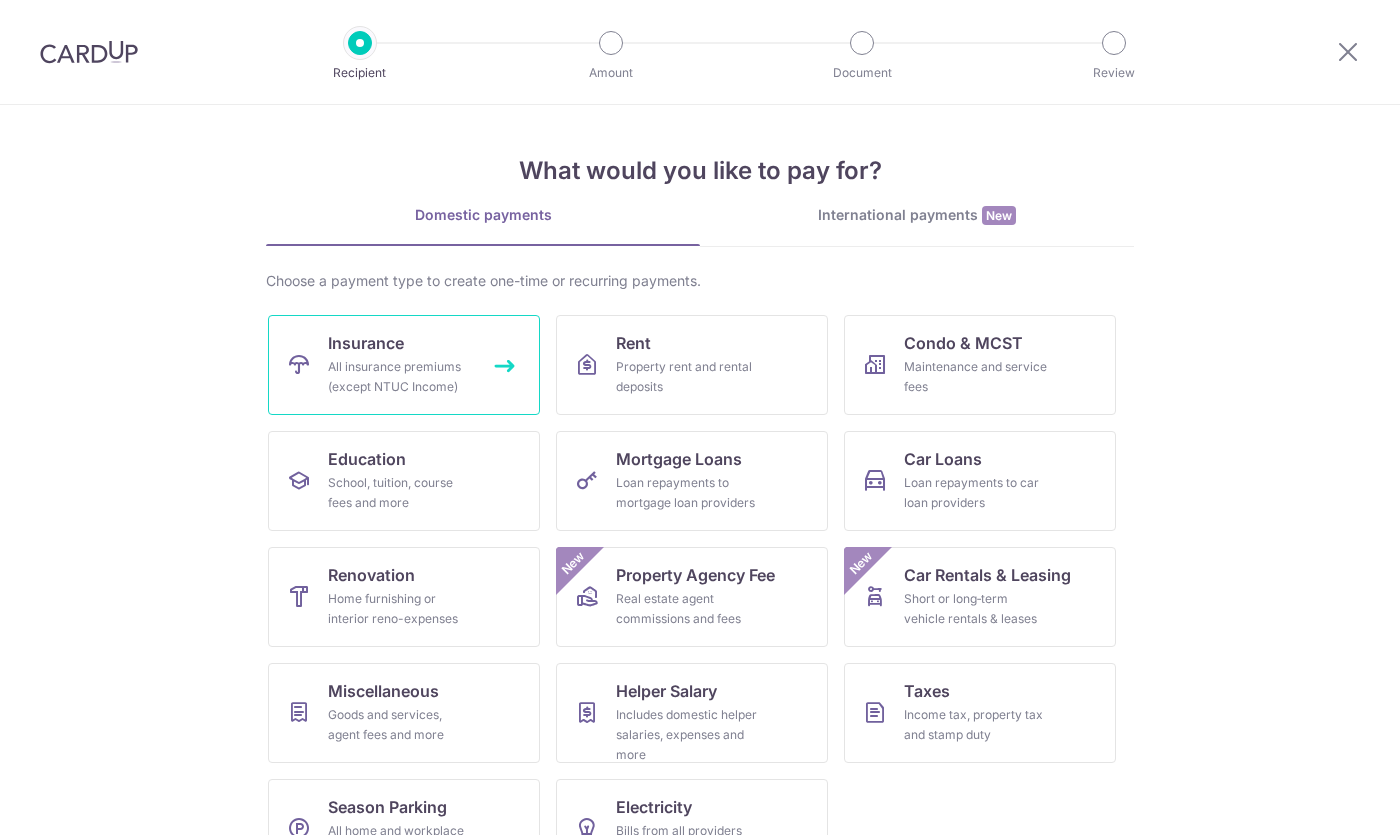 scroll, scrollTop: 0, scrollLeft: 0, axis: both 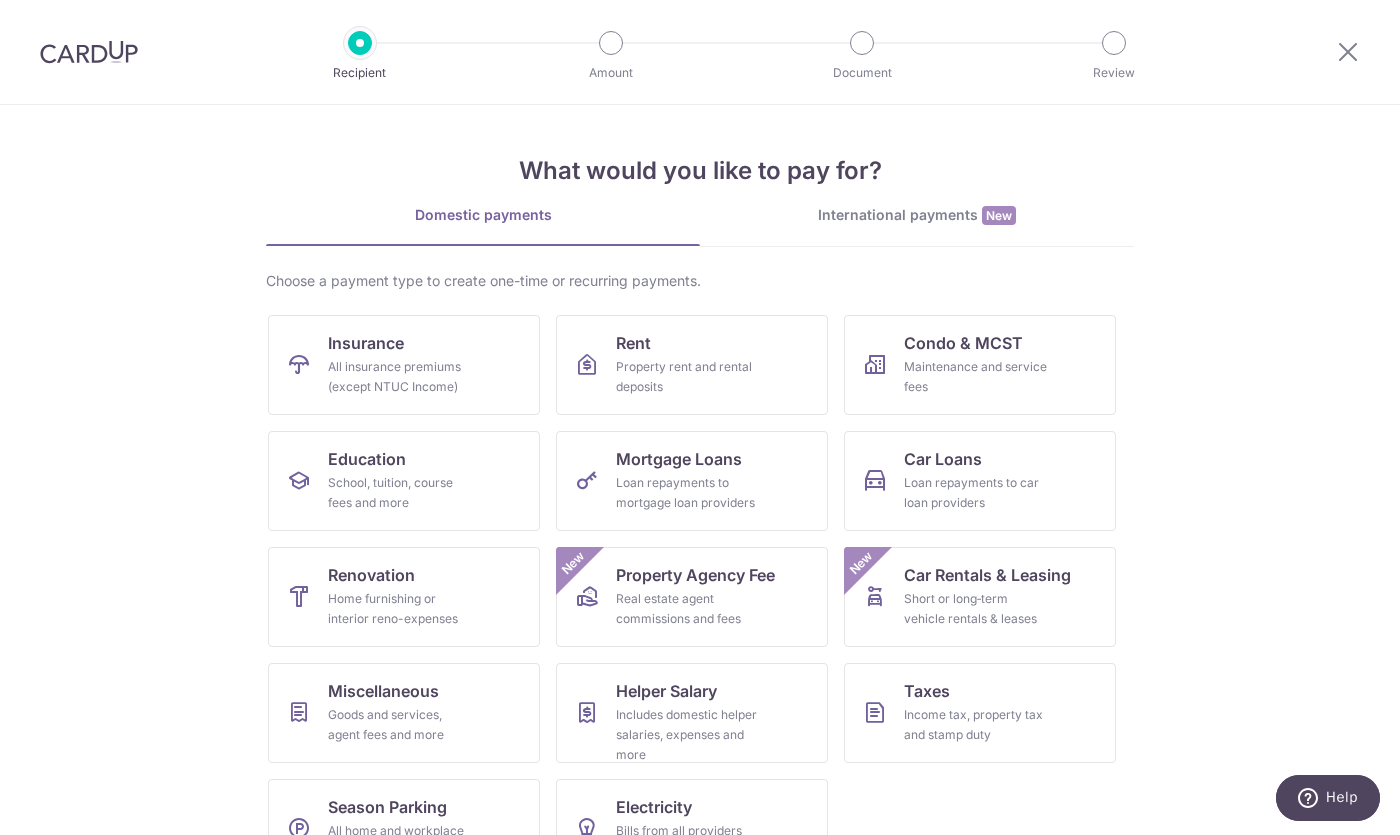 click on "International payments
New" at bounding box center [917, 215] 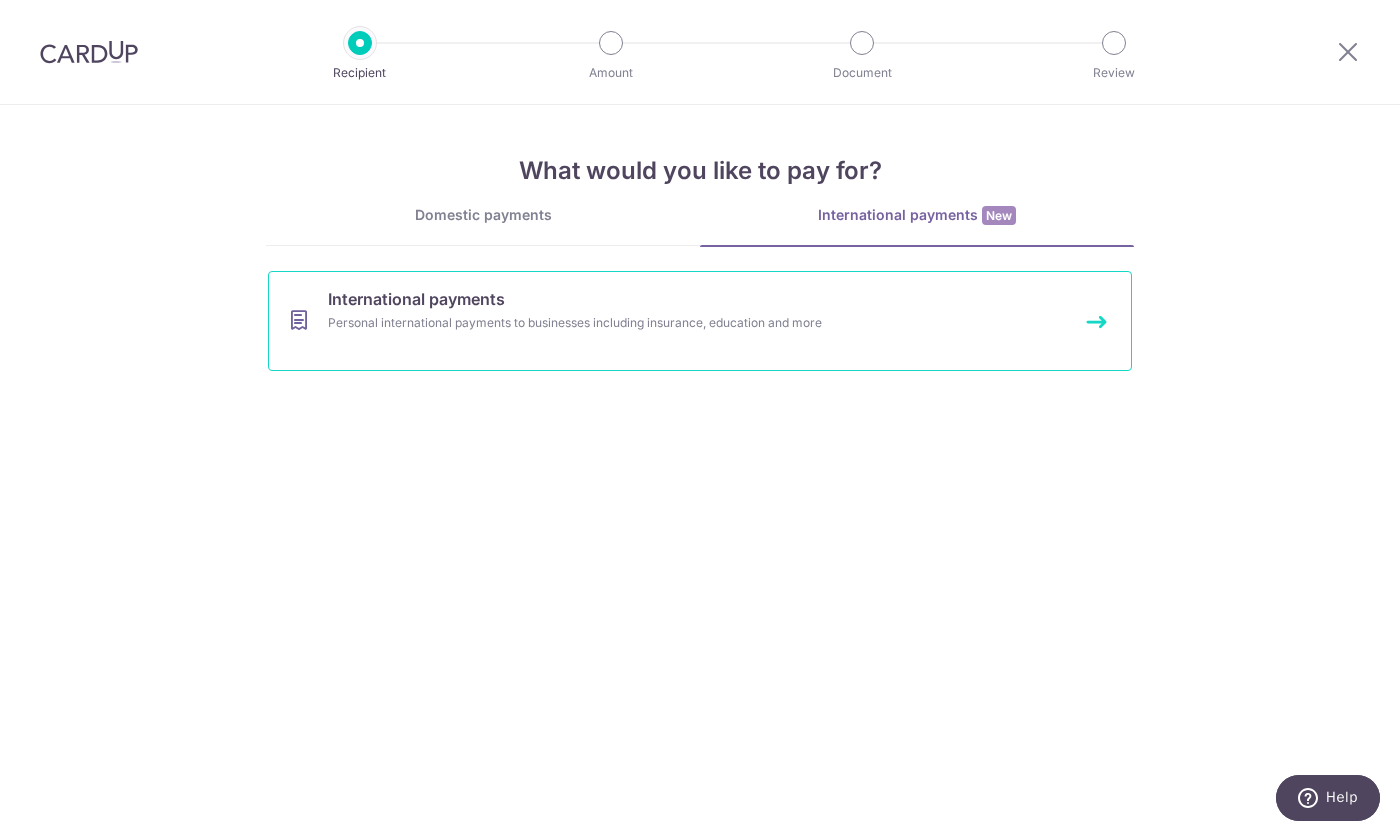 click on "Personal international payments to businesses including insurance, education and more" at bounding box center [673, 323] 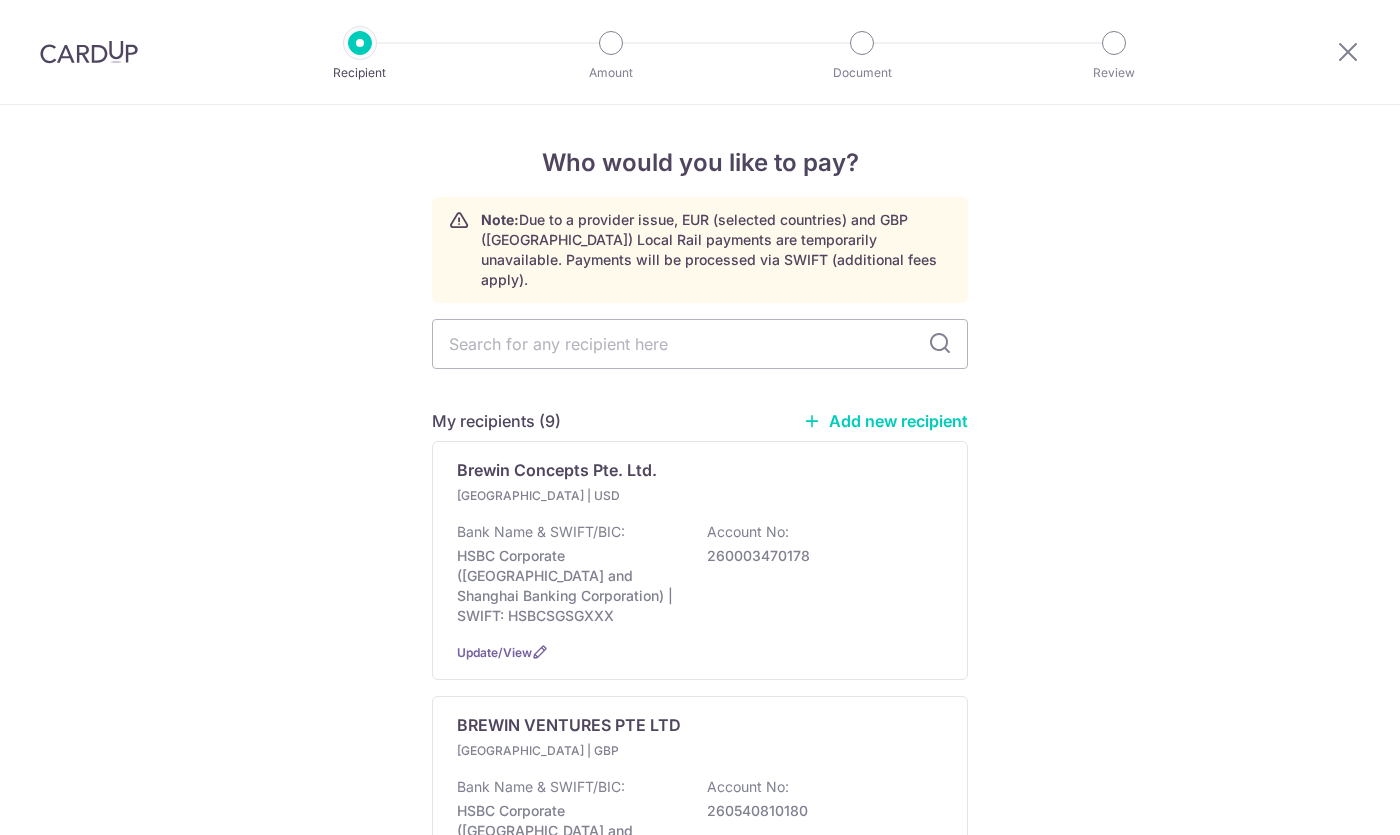 scroll, scrollTop: 0, scrollLeft: 0, axis: both 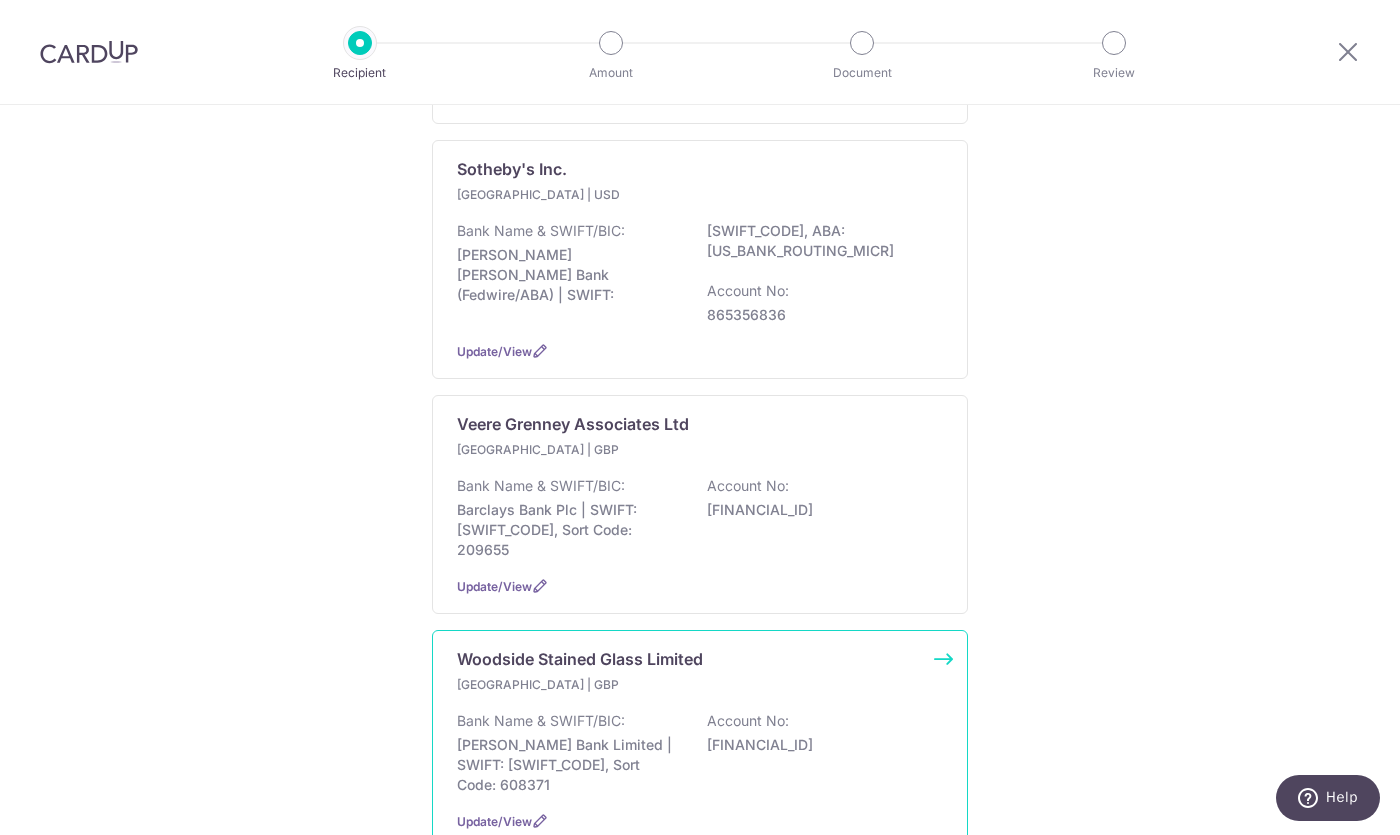 click on "Starling Bank Limited | SWIFT: SRLGGB2L, Sort Code: 608371" at bounding box center [569, 765] 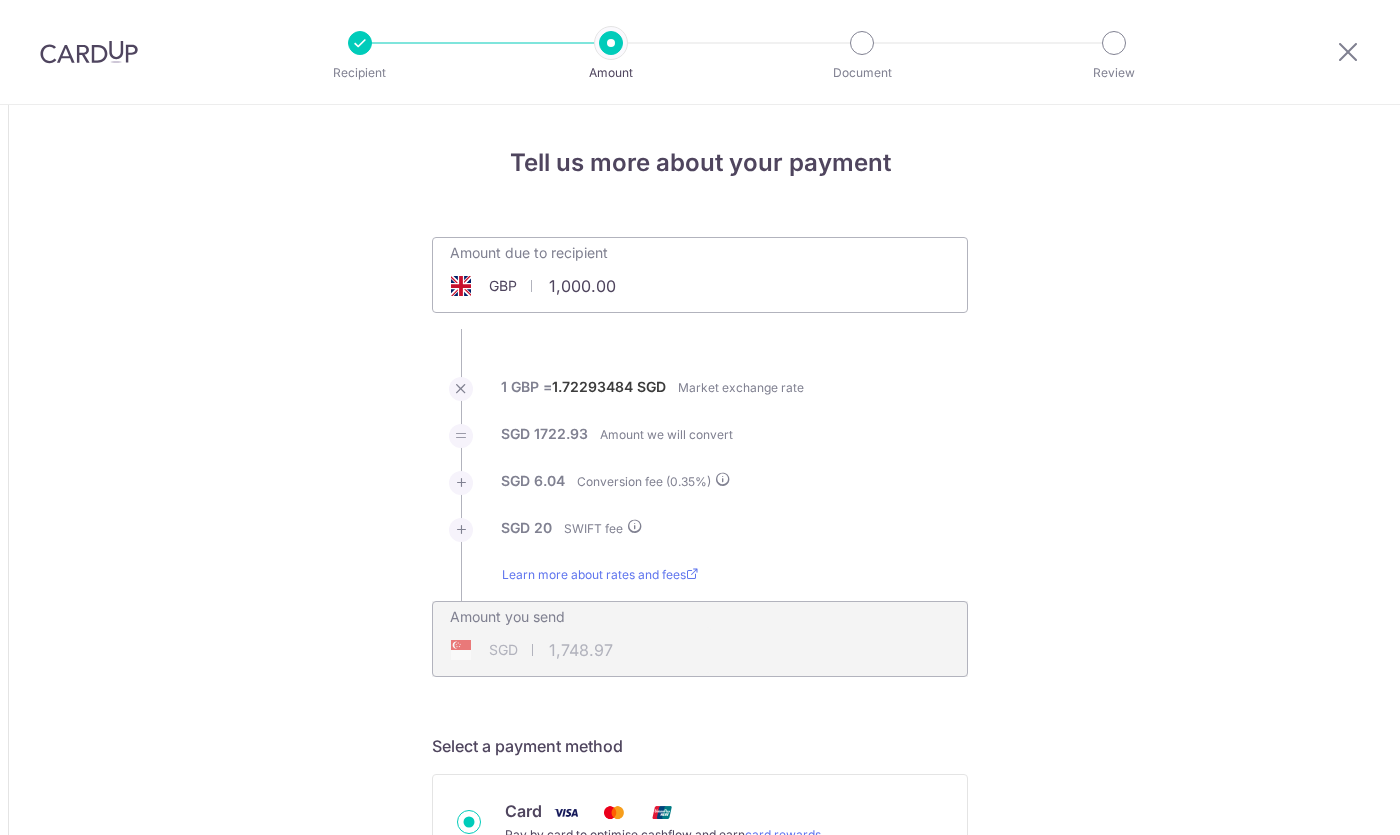scroll, scrollTop: 0, scrollLeft: 0, axis: both 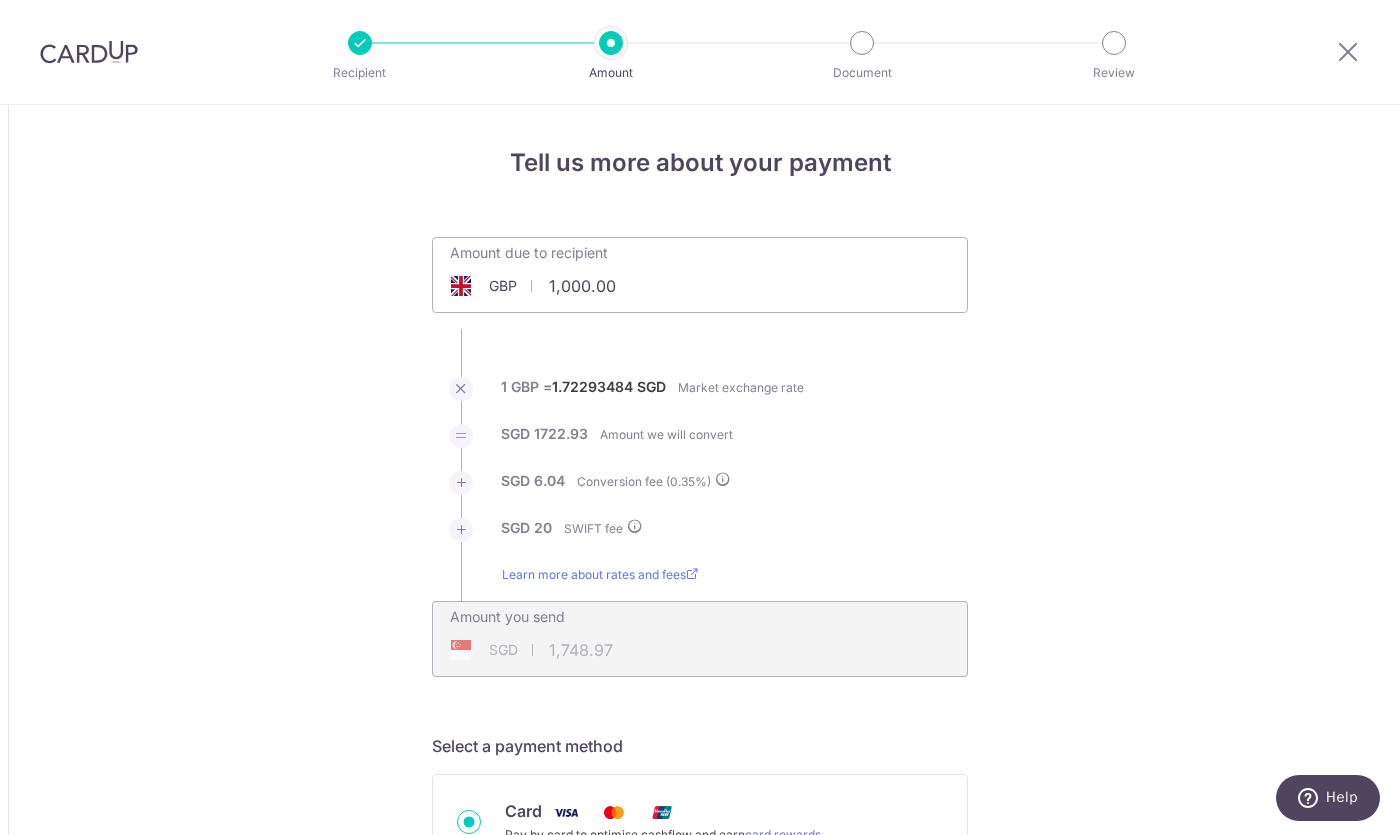 drag, startPoint x: 622, startPoint y: 289, endPoint x: 517, endPoint y: 283, distance: 105.17129 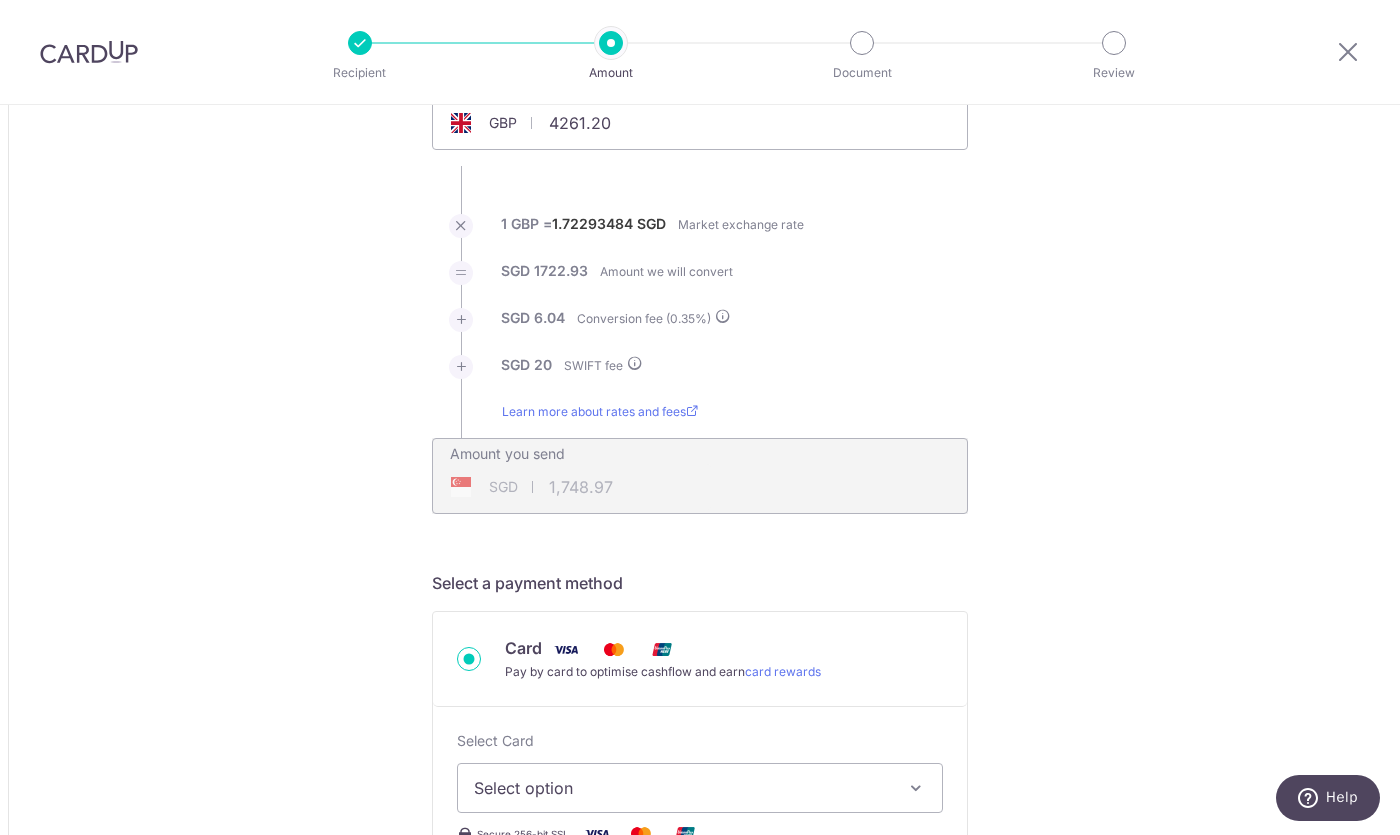 scroll, scrollTop: 166, scrollLeft: 0, axis: vertical 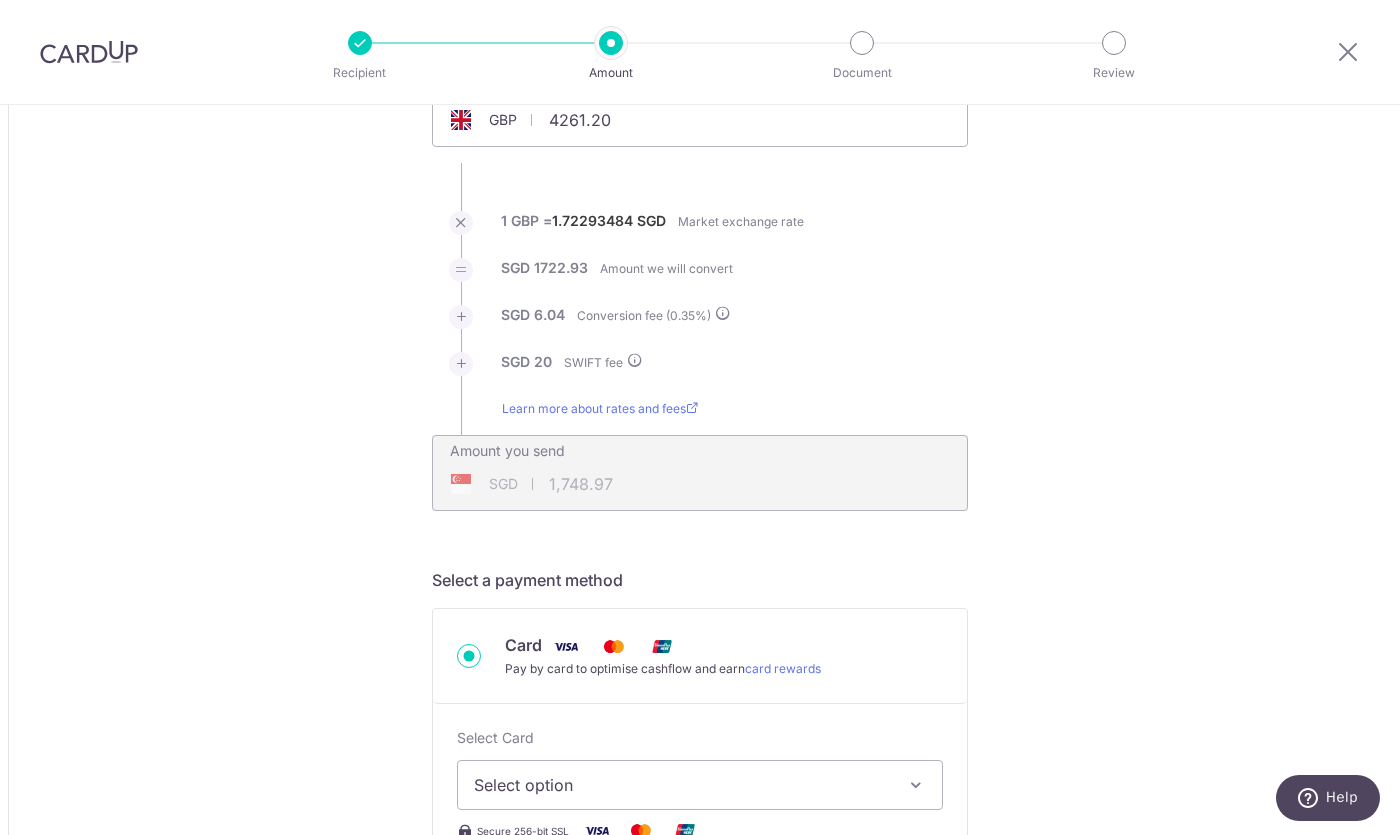 click on "Pay by card to optimise cashflow and earn  card rewards" at bounding box center (663, 669) 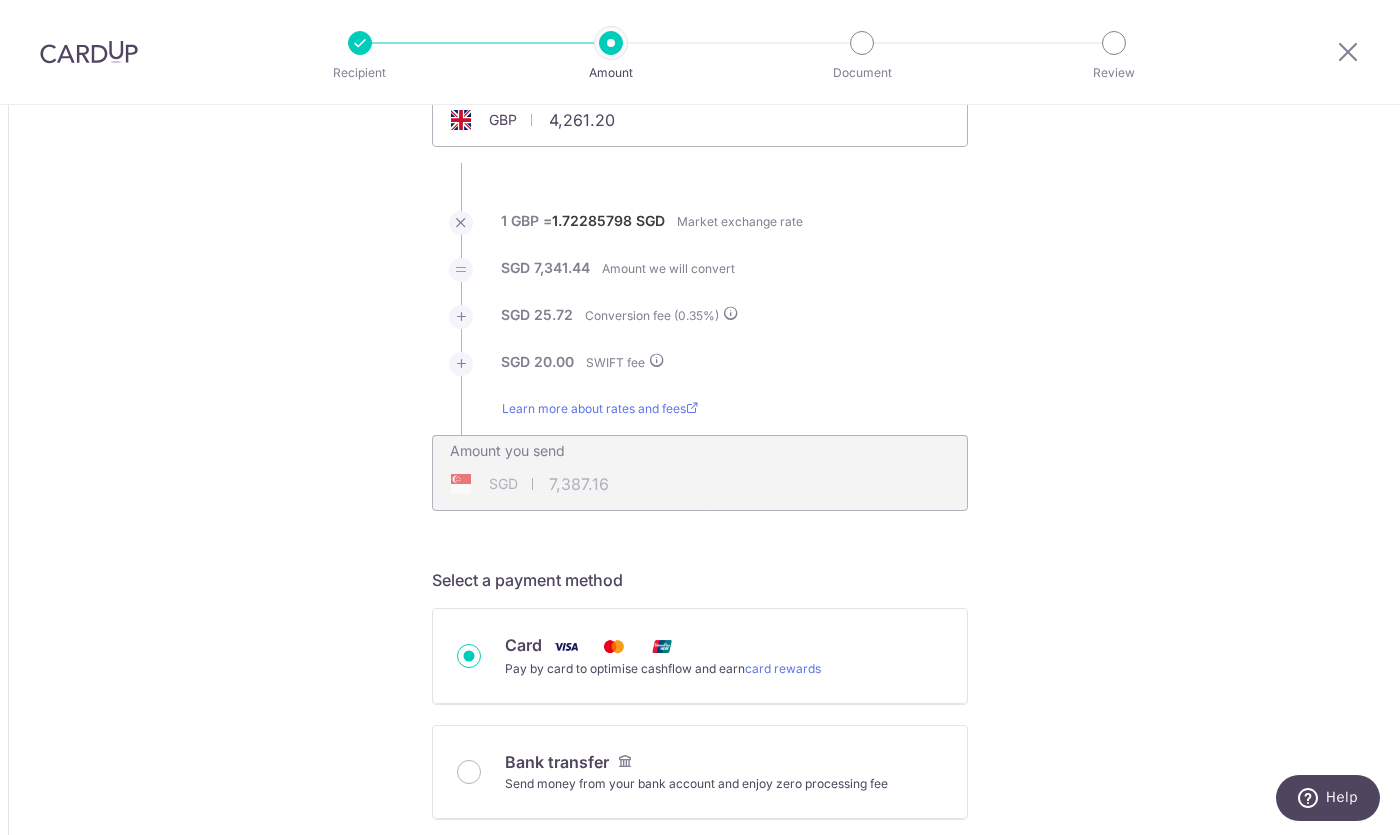 type on "7,387.20" 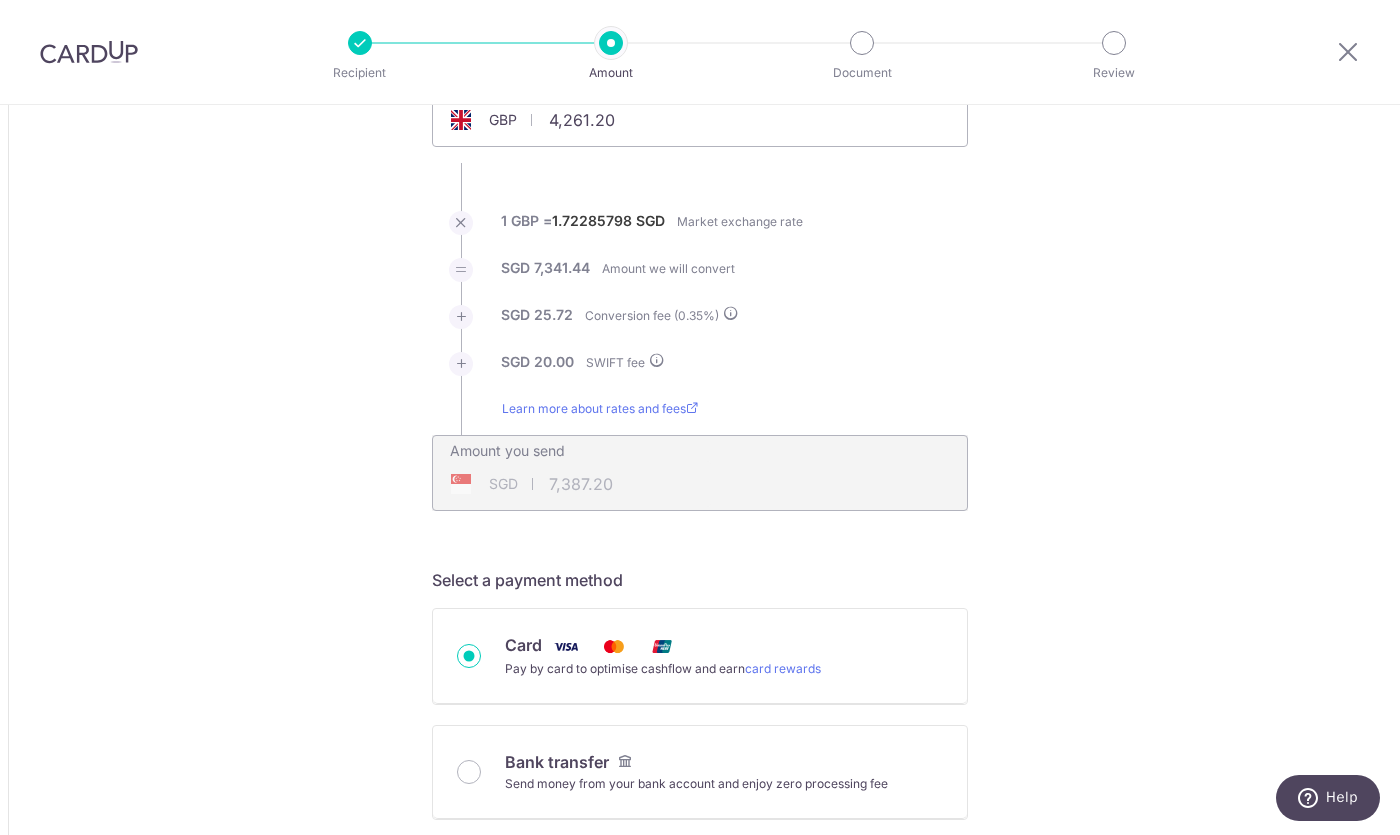 click on "Select a payment method
Card
Pay by card to optimise cashflow and earn  card rewards
Select Card
Select option
Add credit card
Your Cards
**** 9492
Secure 256-bit SSL
Text
New card details
Card
Secure 256-bit SSL" at bounding box center [700, 704] 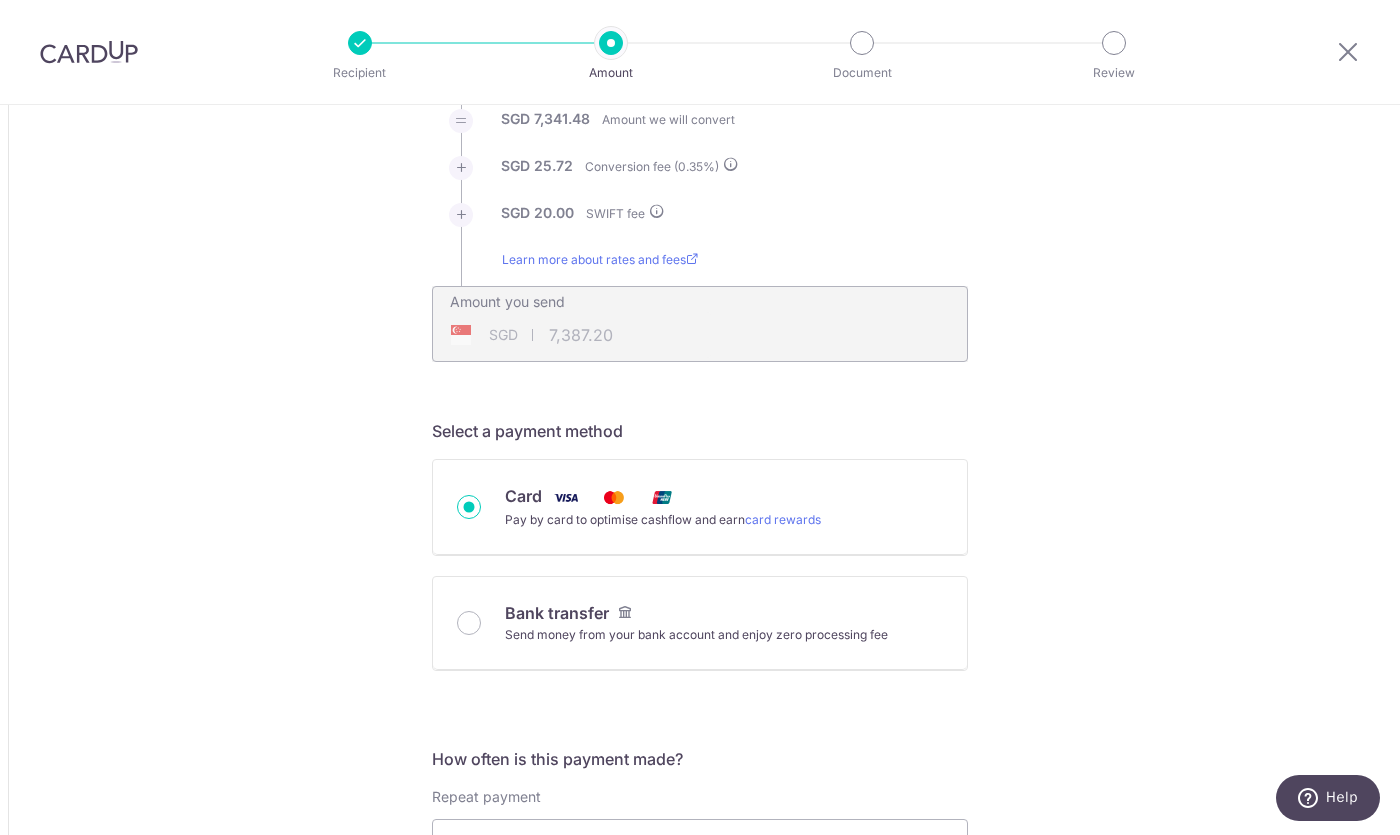 scroll, scrollTop: 340, scrollLeft: 0, axis: vertical 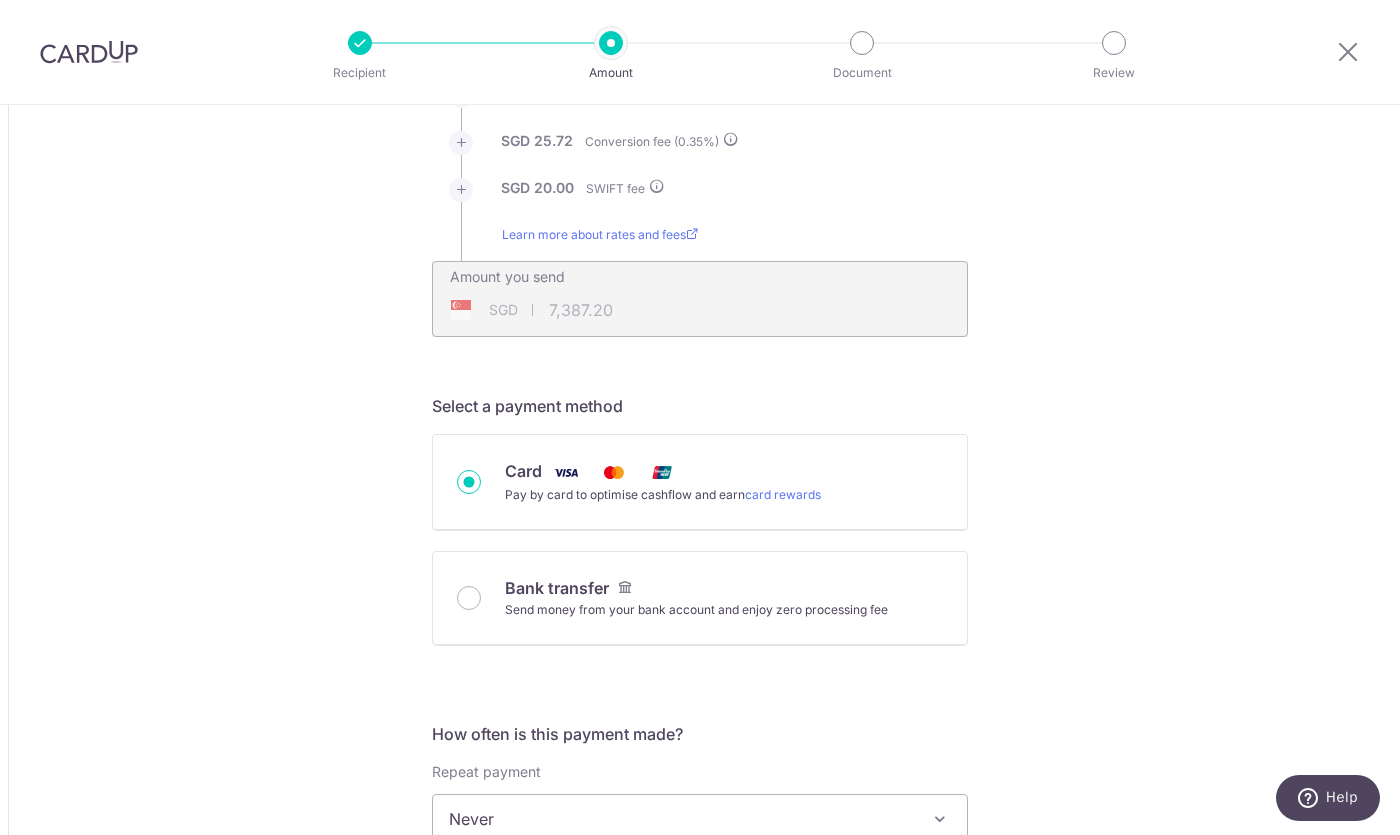 click at bounding box center (566, 472) 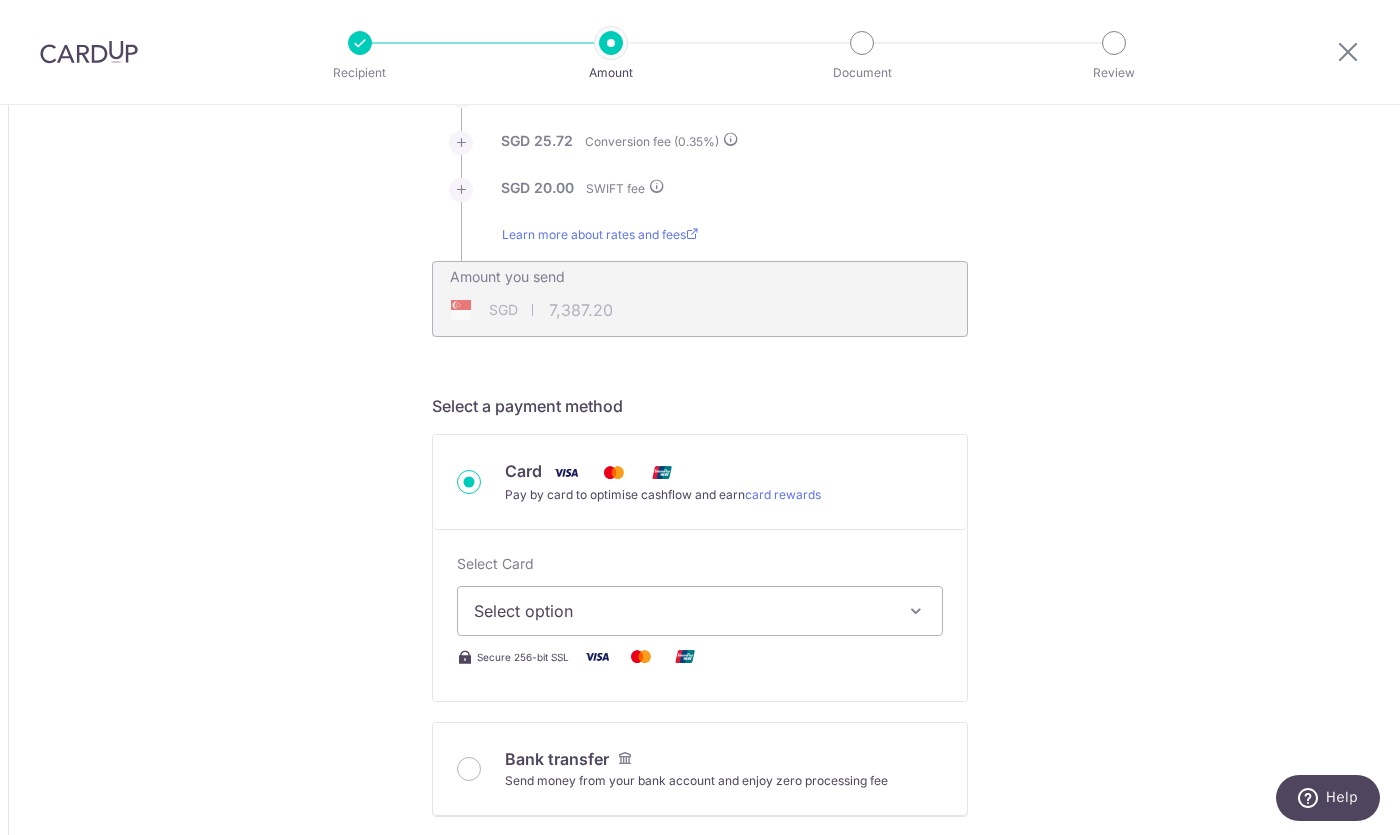 click on "Select option" at bounding box center (682, 611) 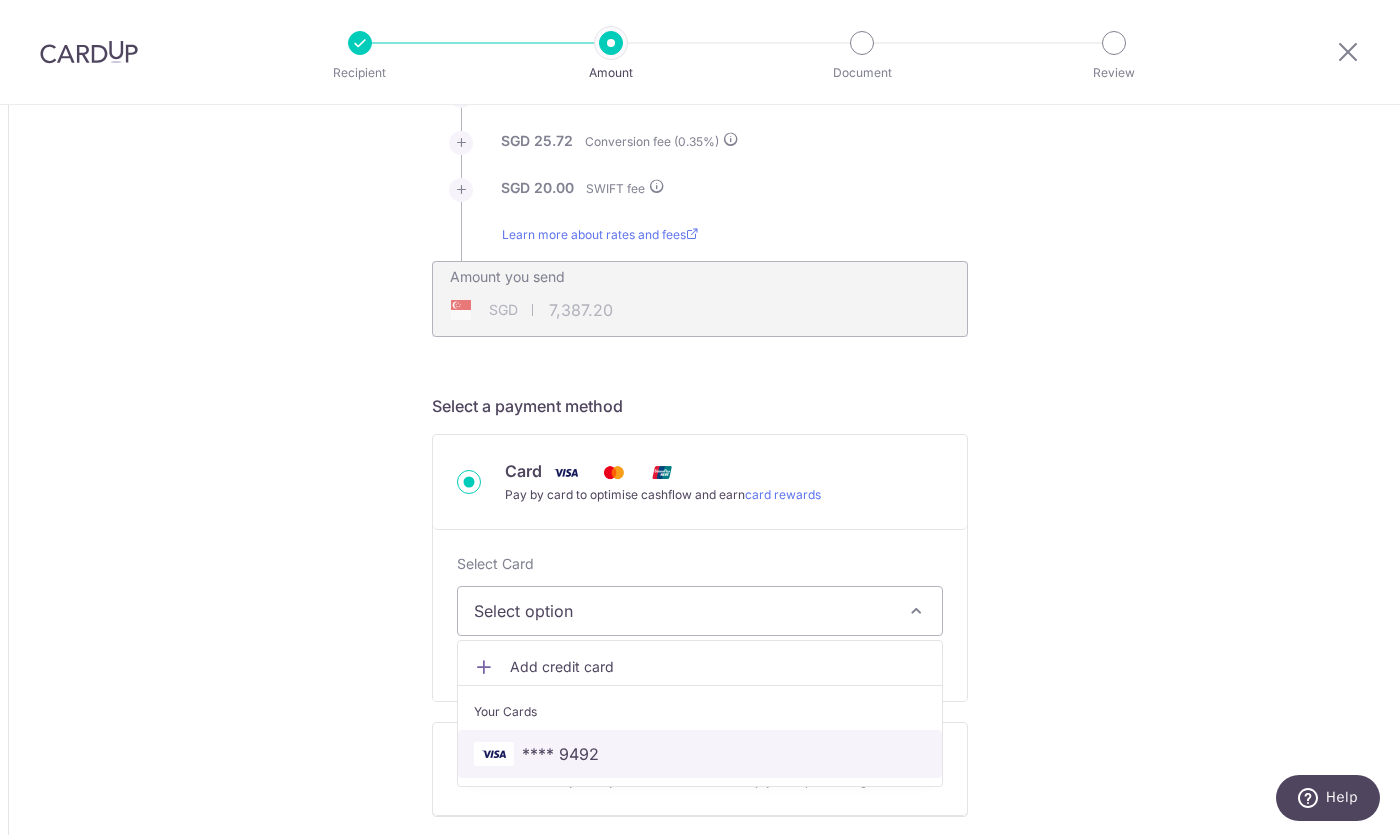 click on "**** 9492" at bounding box center (700, 754) 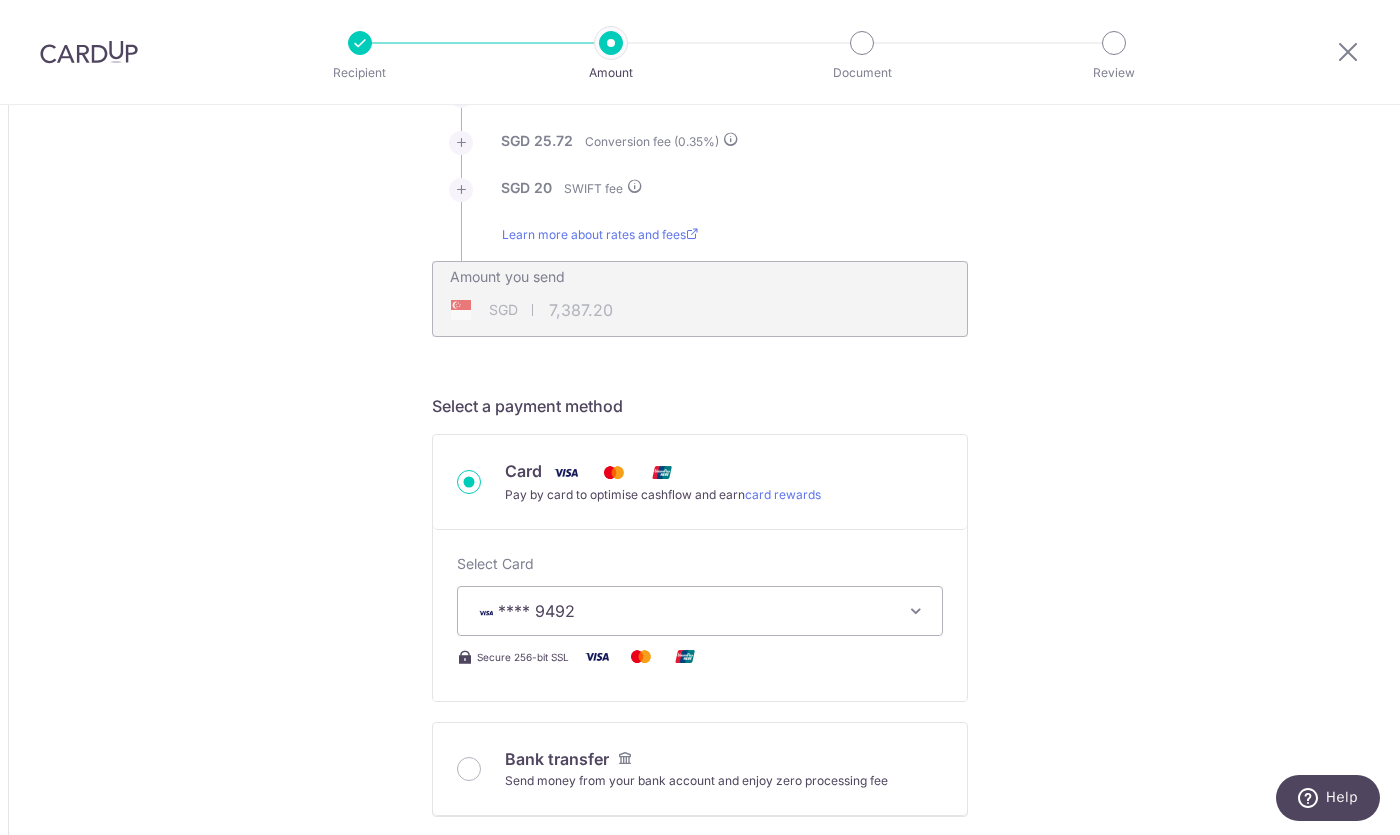 type on "4,261.20" 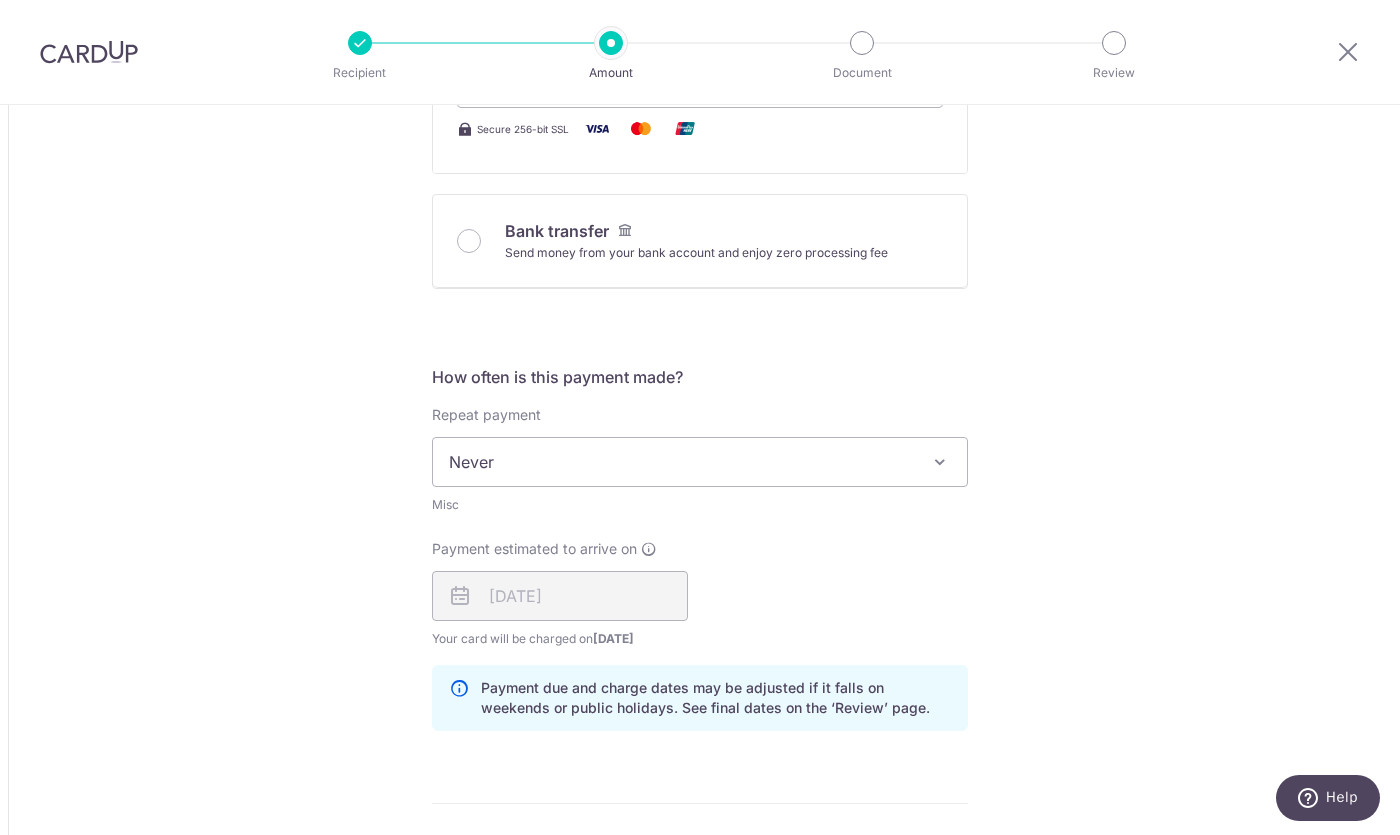 scroll, scrollTop: 872, scrollLeft: 0, axis: vertical 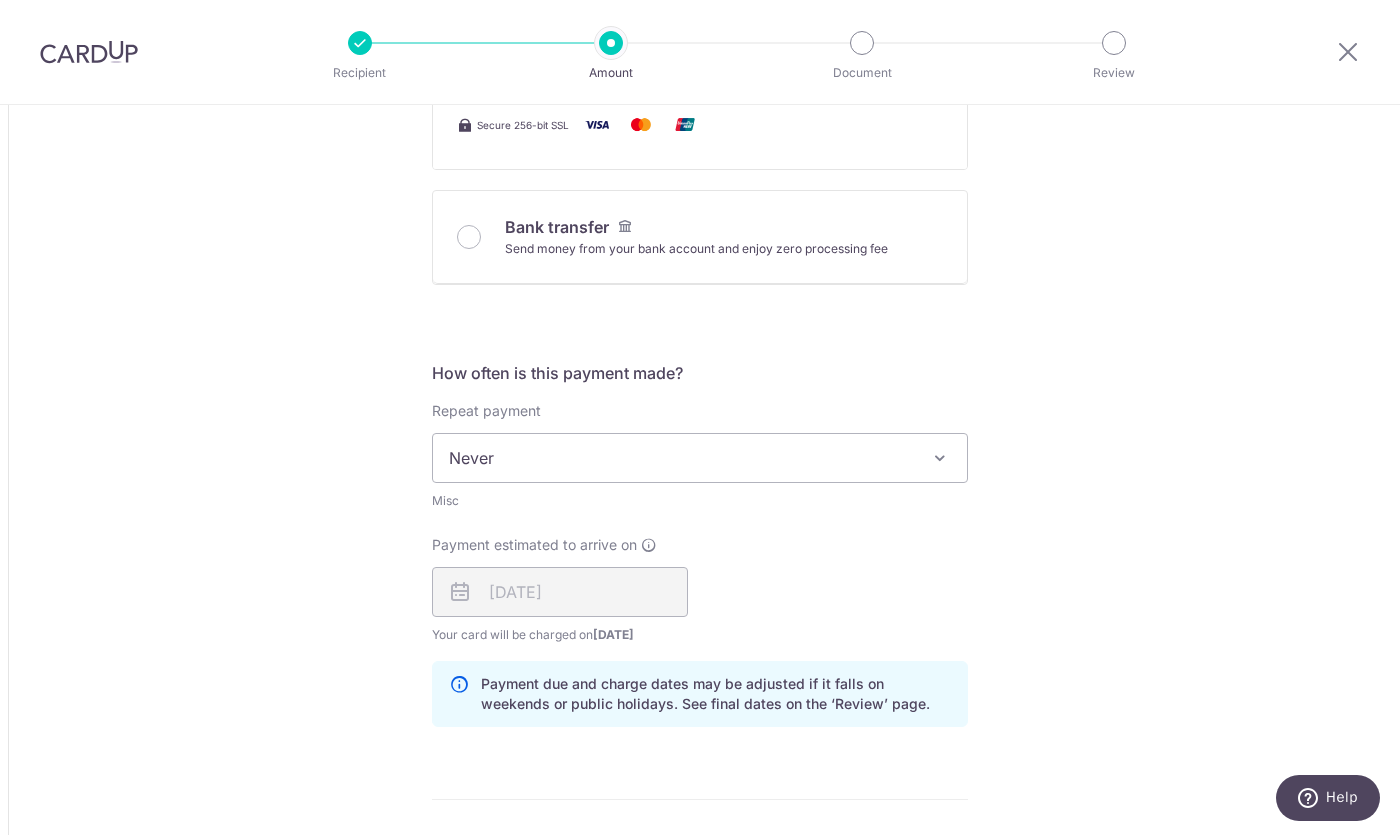 click on "[DATE]" at bounding box center (560, 592) 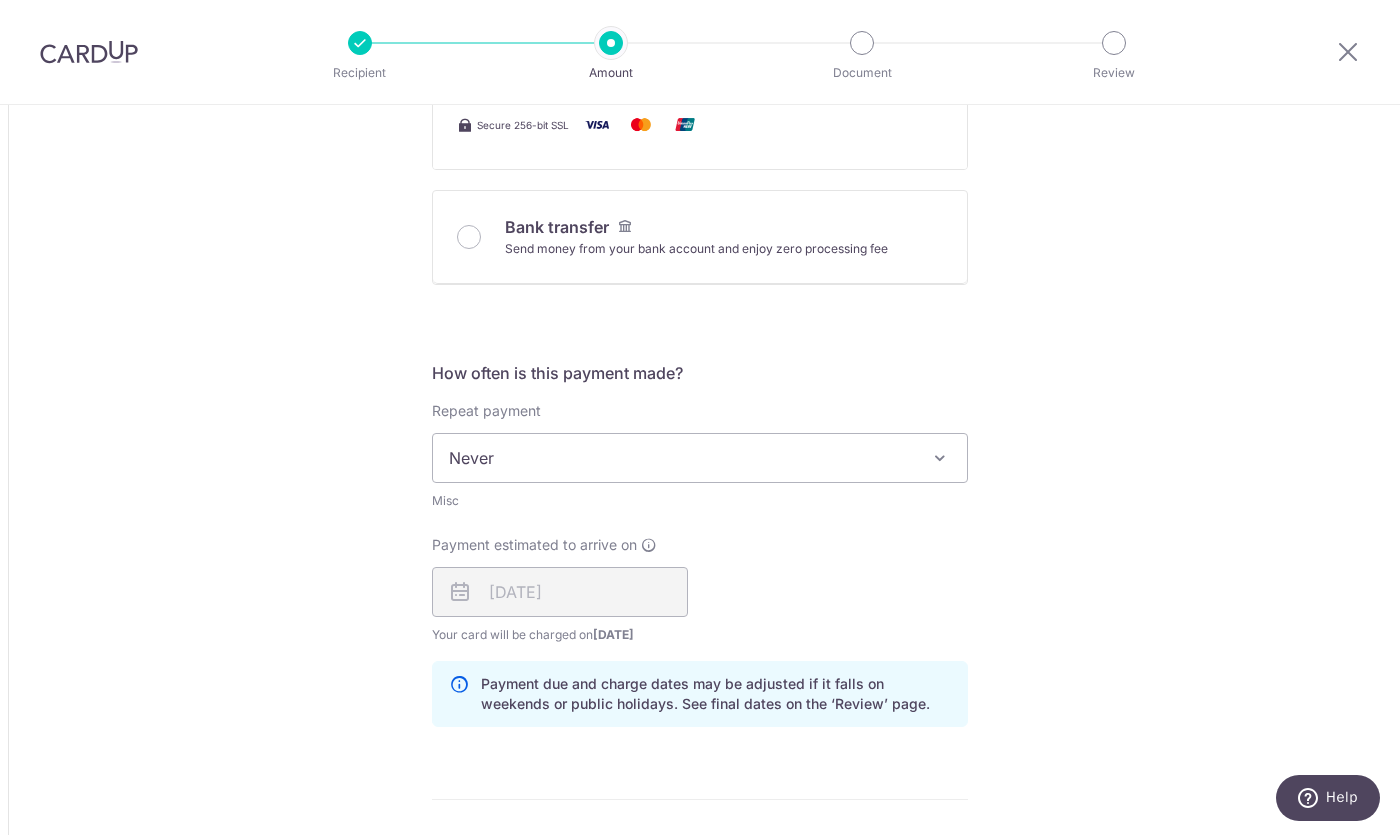 click at bounding box center (460, 592) 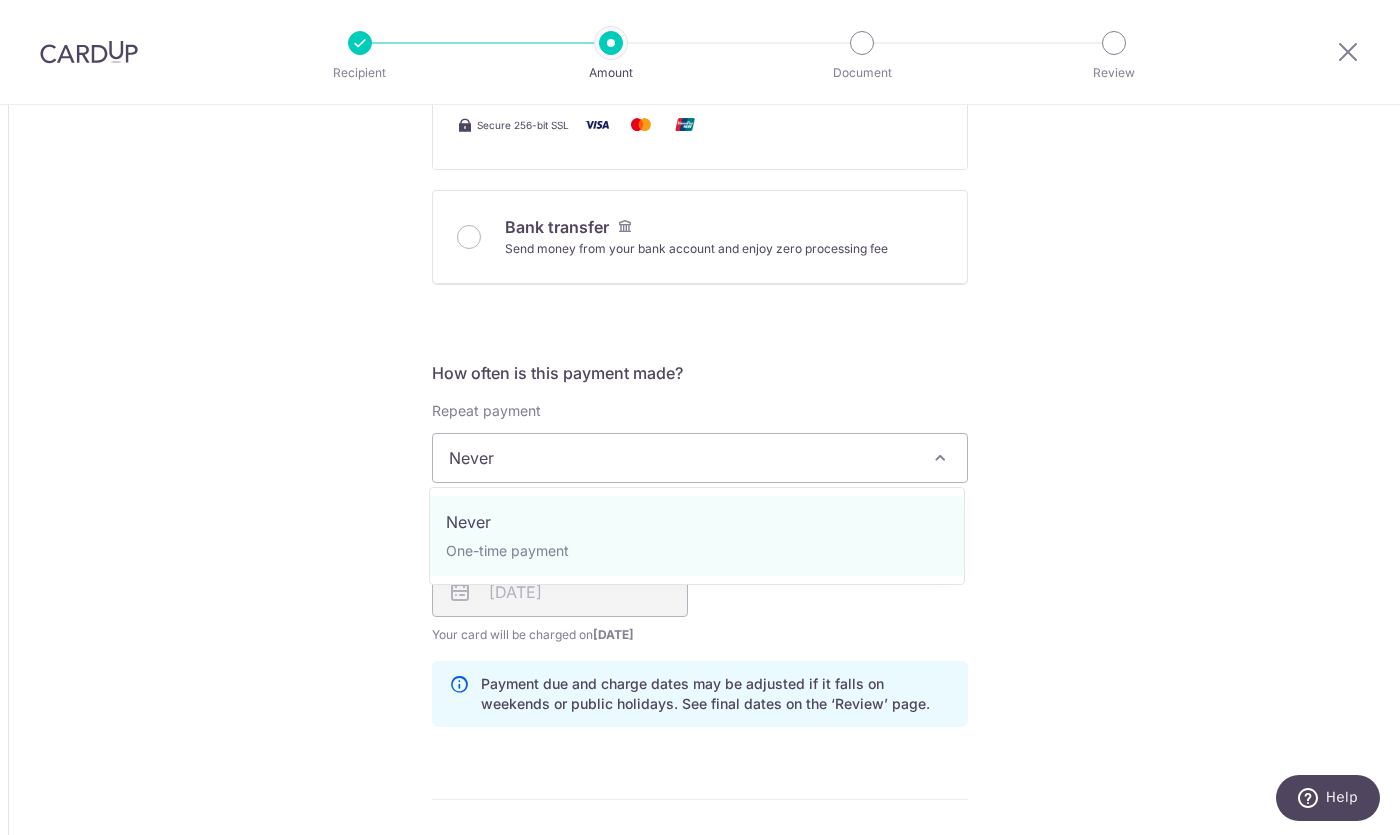 click on "Never" at bounding box center [700, 458] 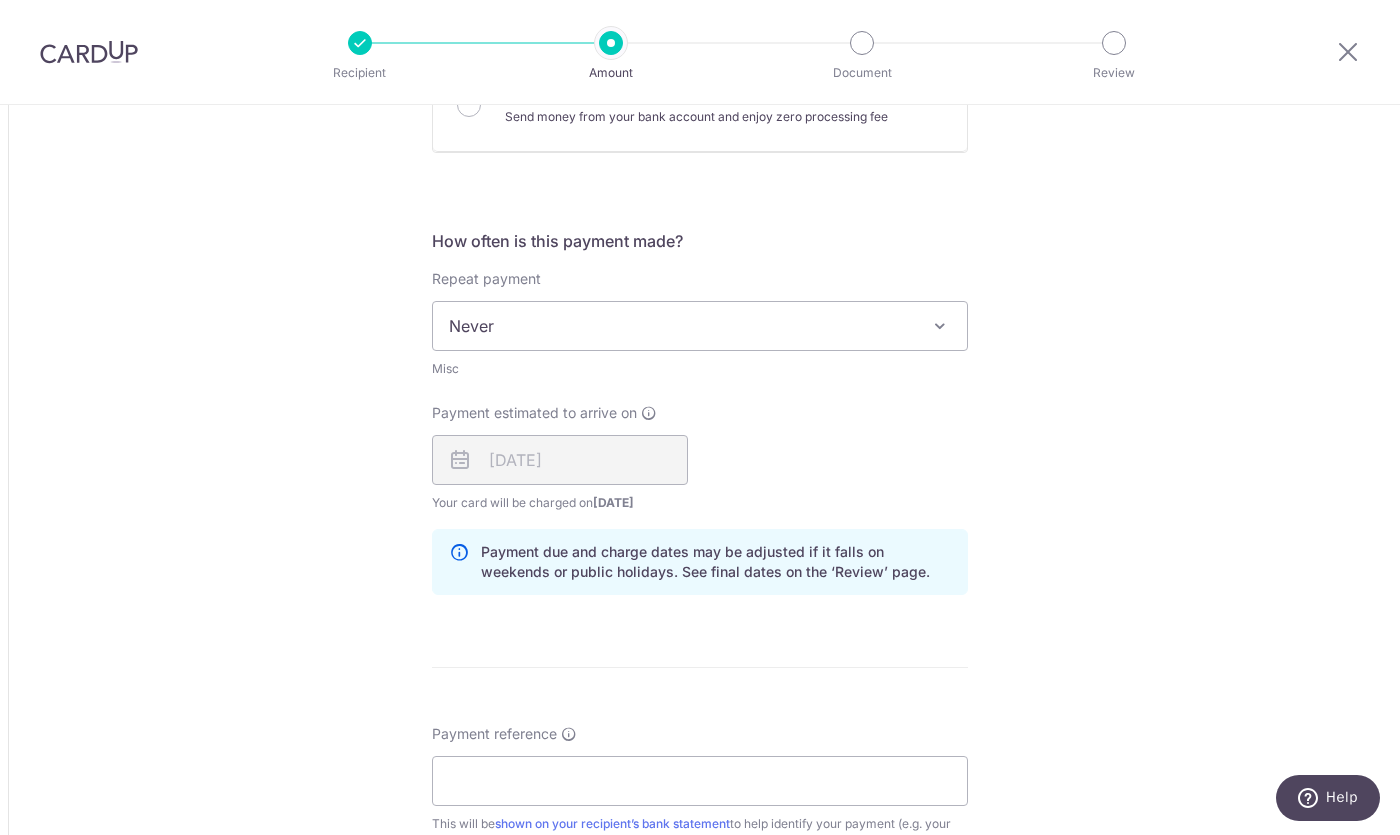 scroll, scrollTop: 1013, scrollLeft: 0, axis: vertical 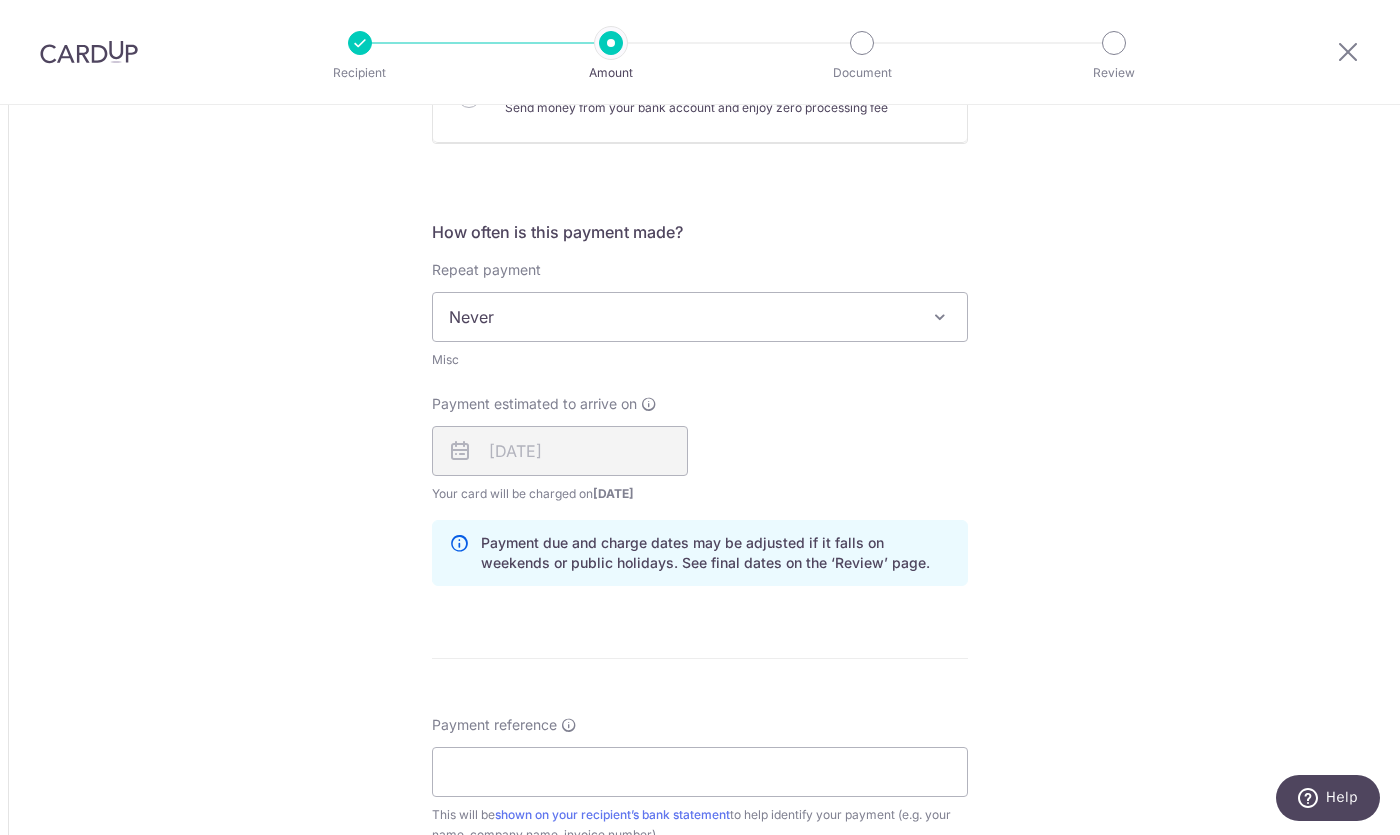 click at bounding box center (460, 451) 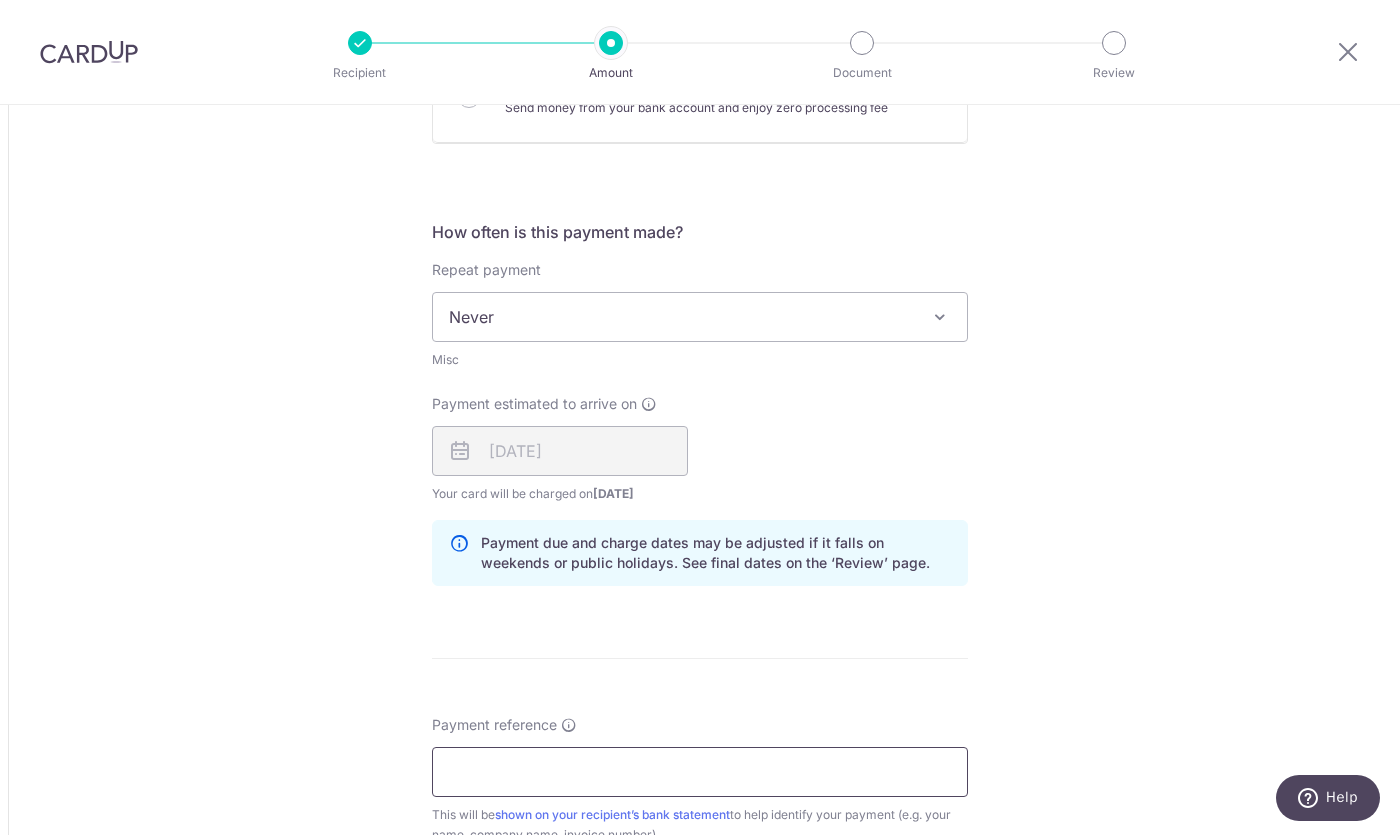 click on "Payment reference" at bounding box center [700, 772] 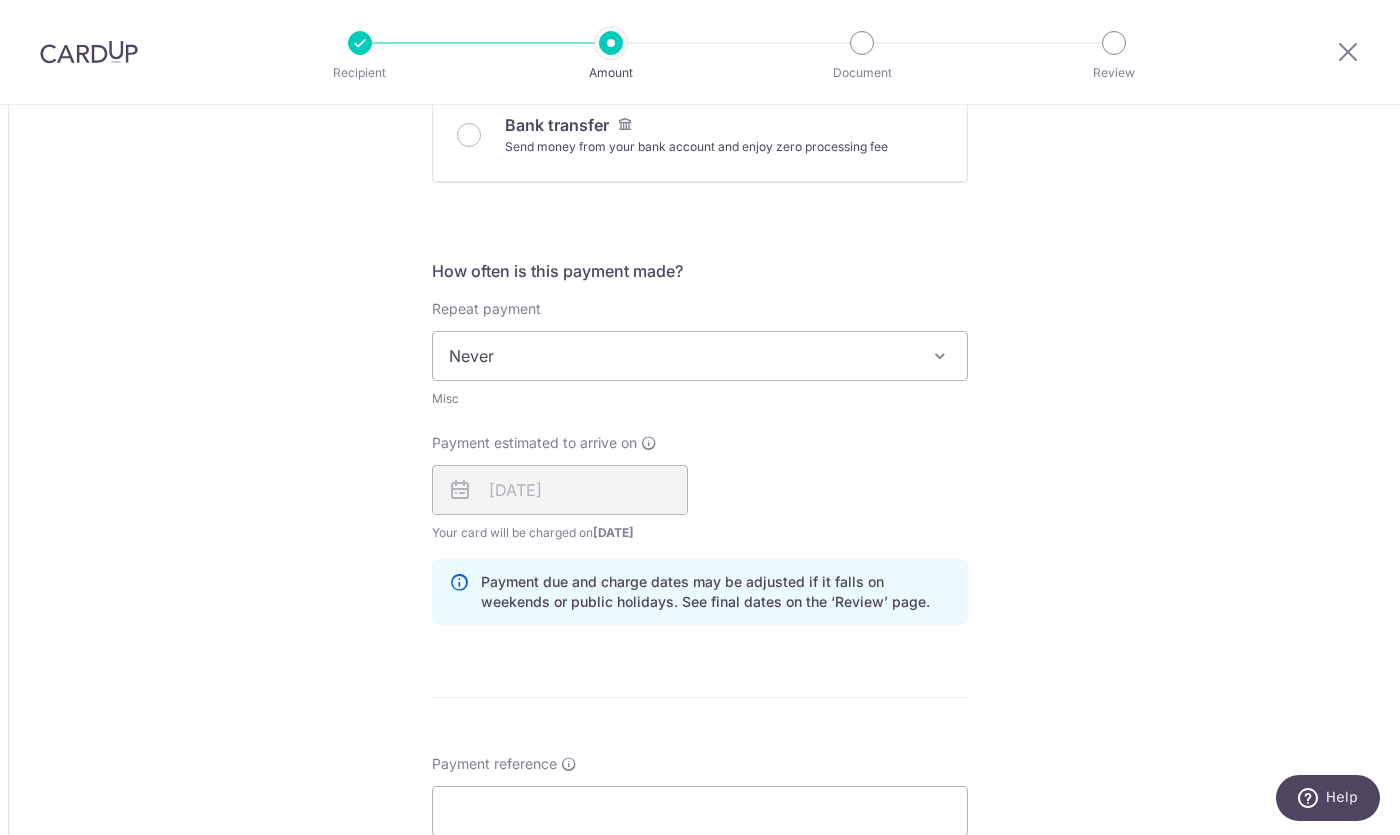 scroll, scrollTop: 975, scrollLeft: 0, axis: vertical 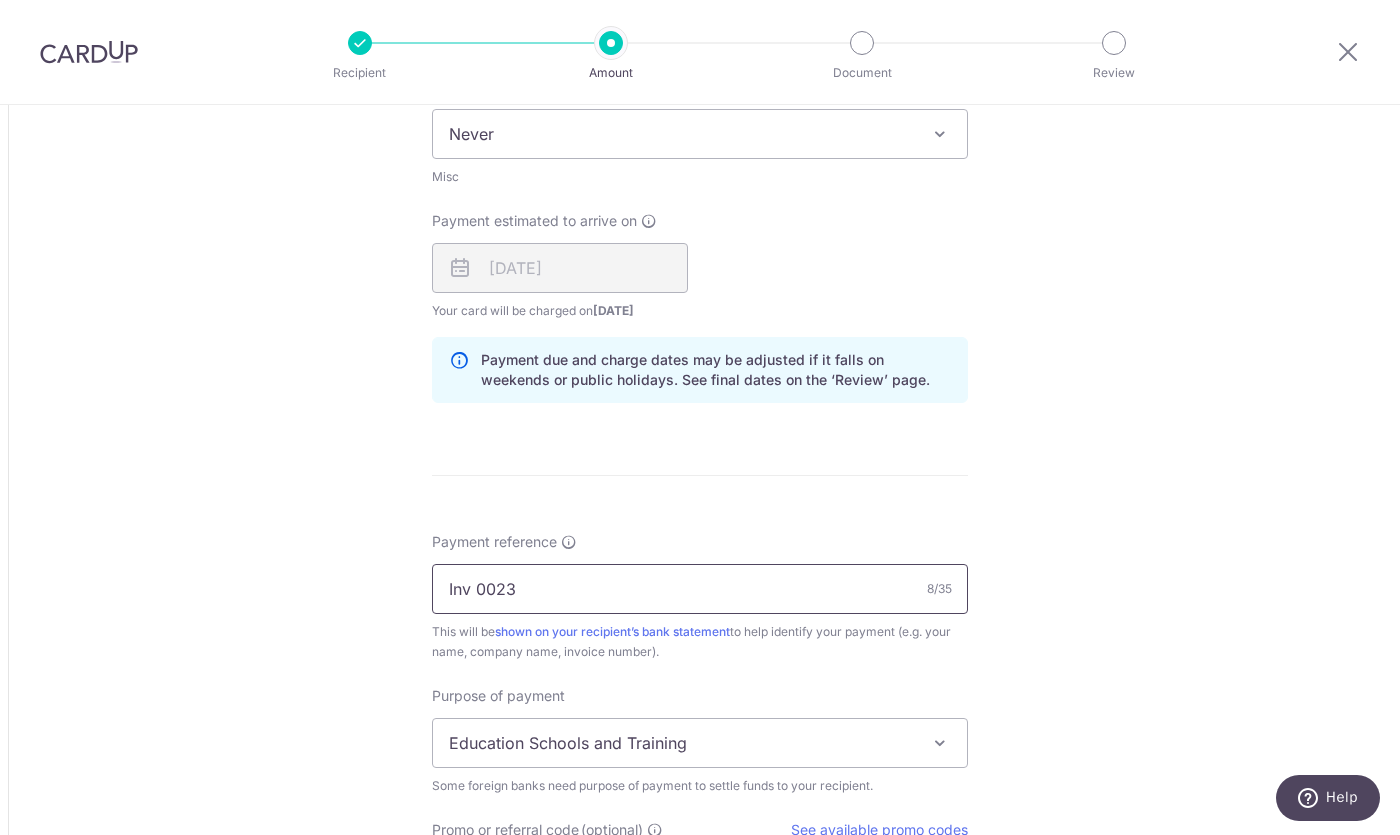 type on "Inv 0023" 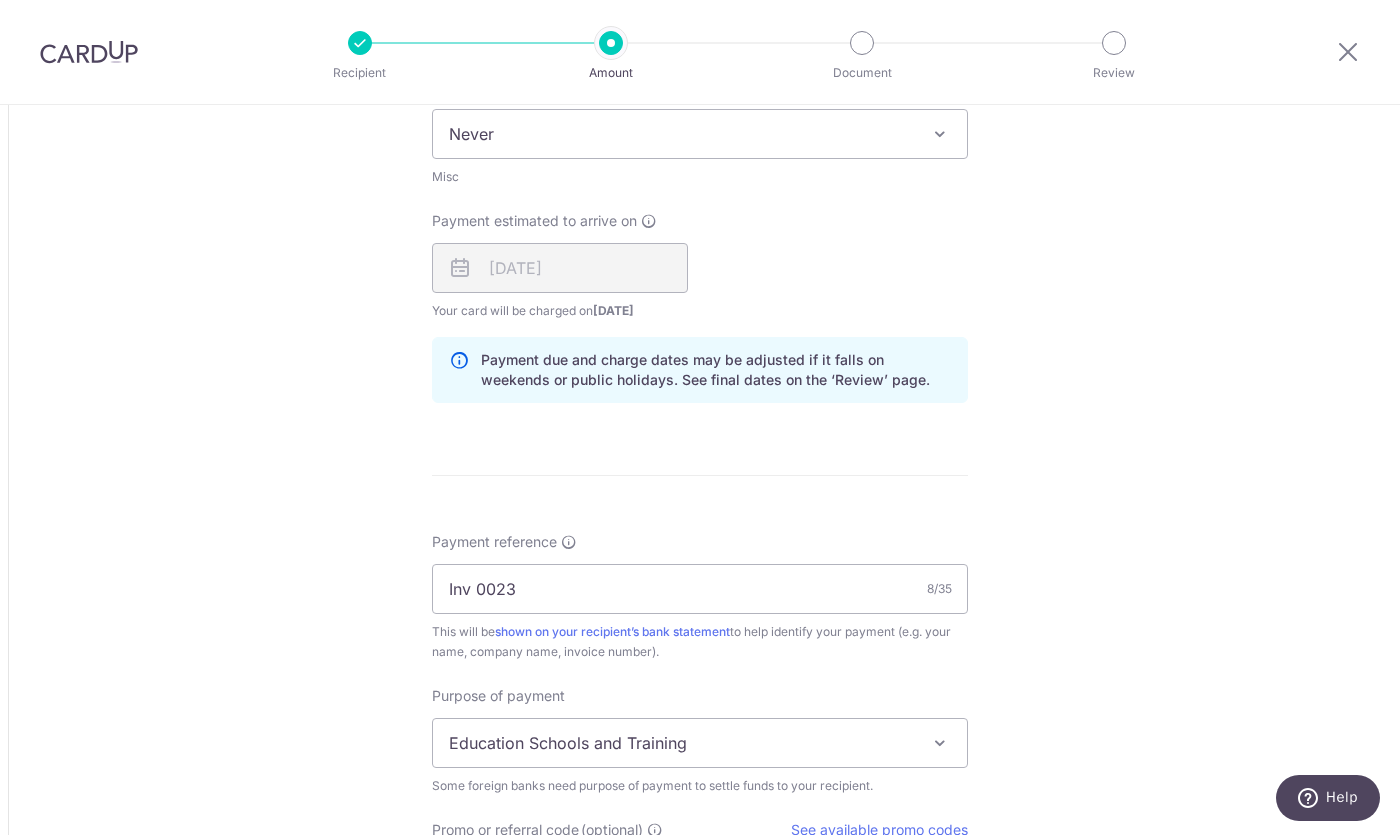 click on "Education Schools and Training" at bounding box center [700, 743] 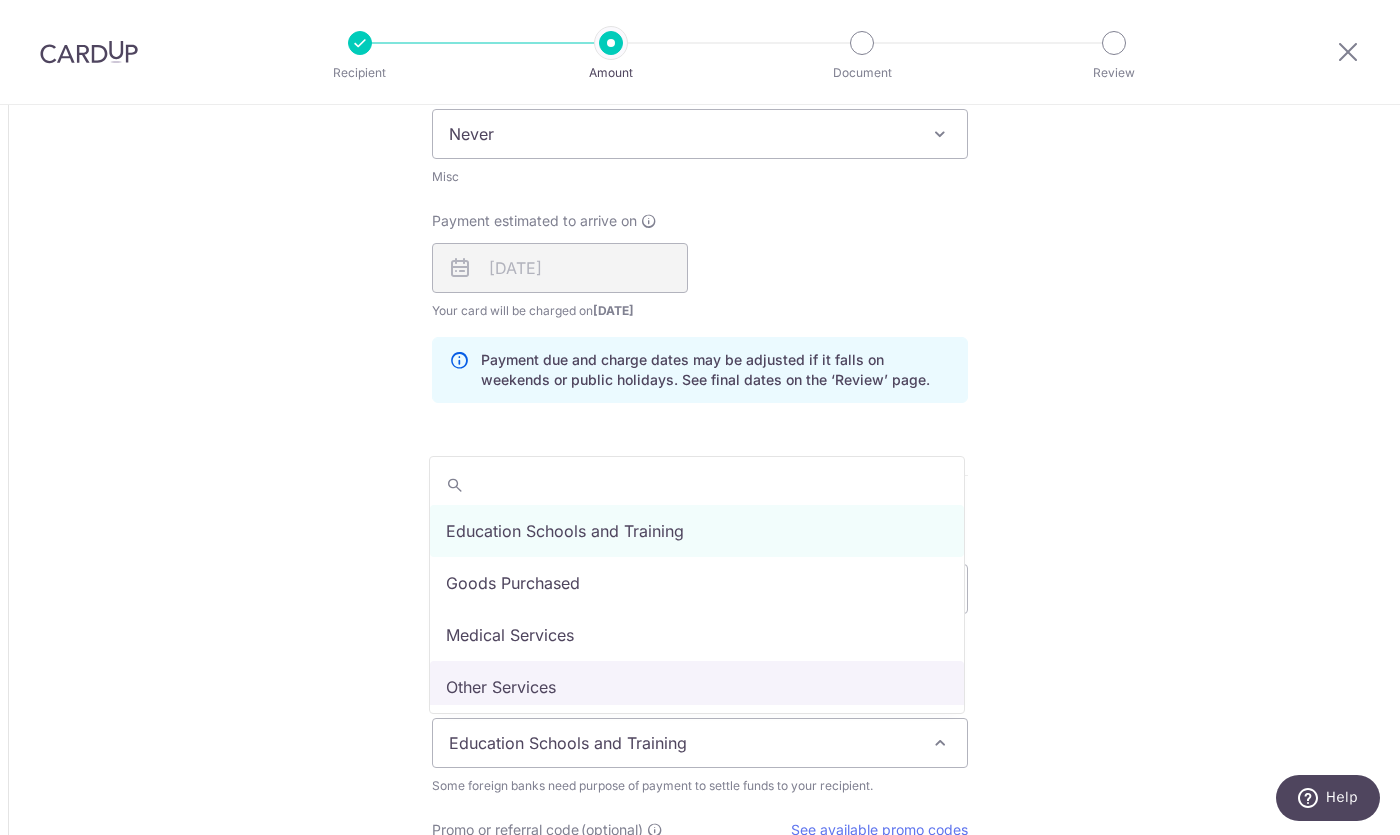 select on "Other Services" 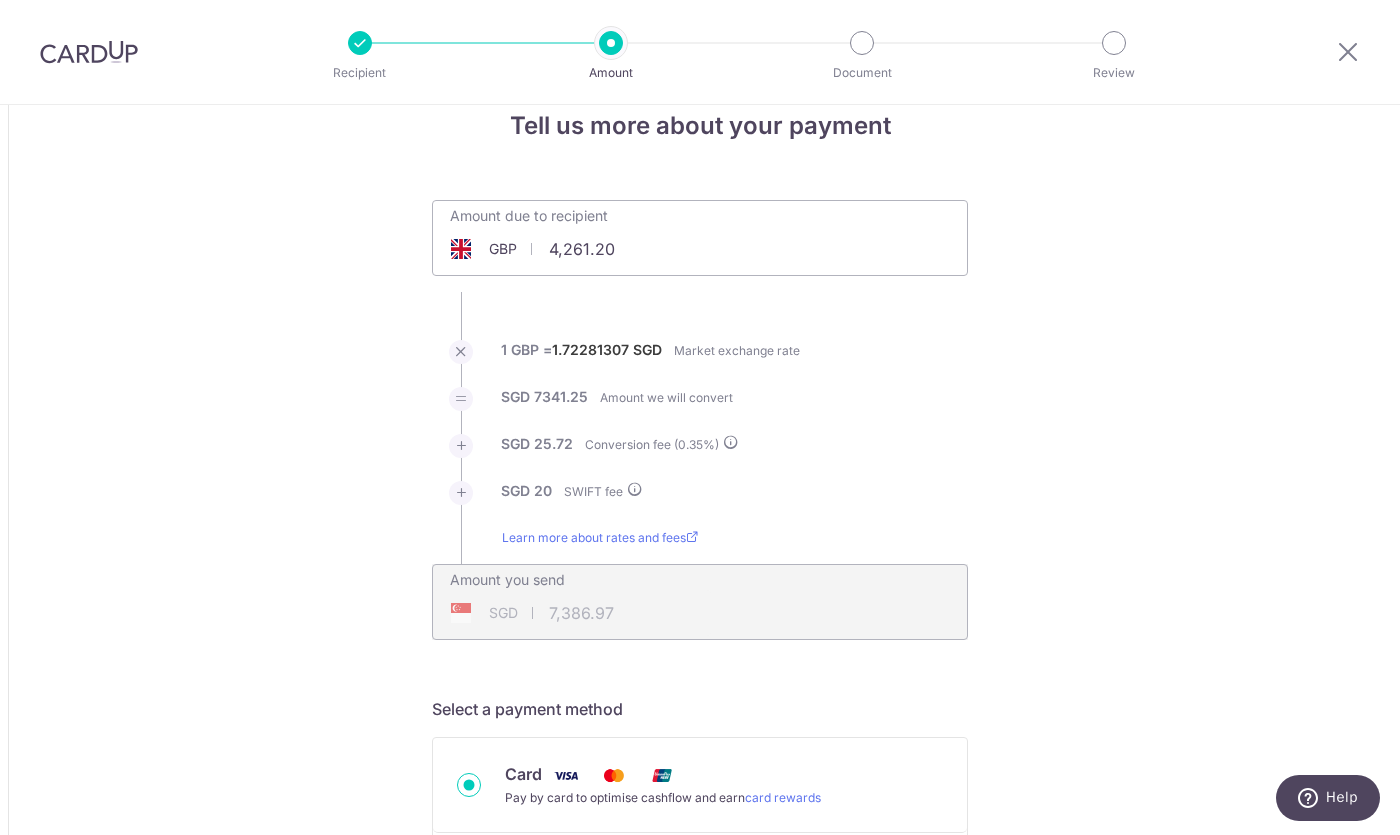 scroll, scrollTop: 33, scrollLeft: 0, axis: vertical 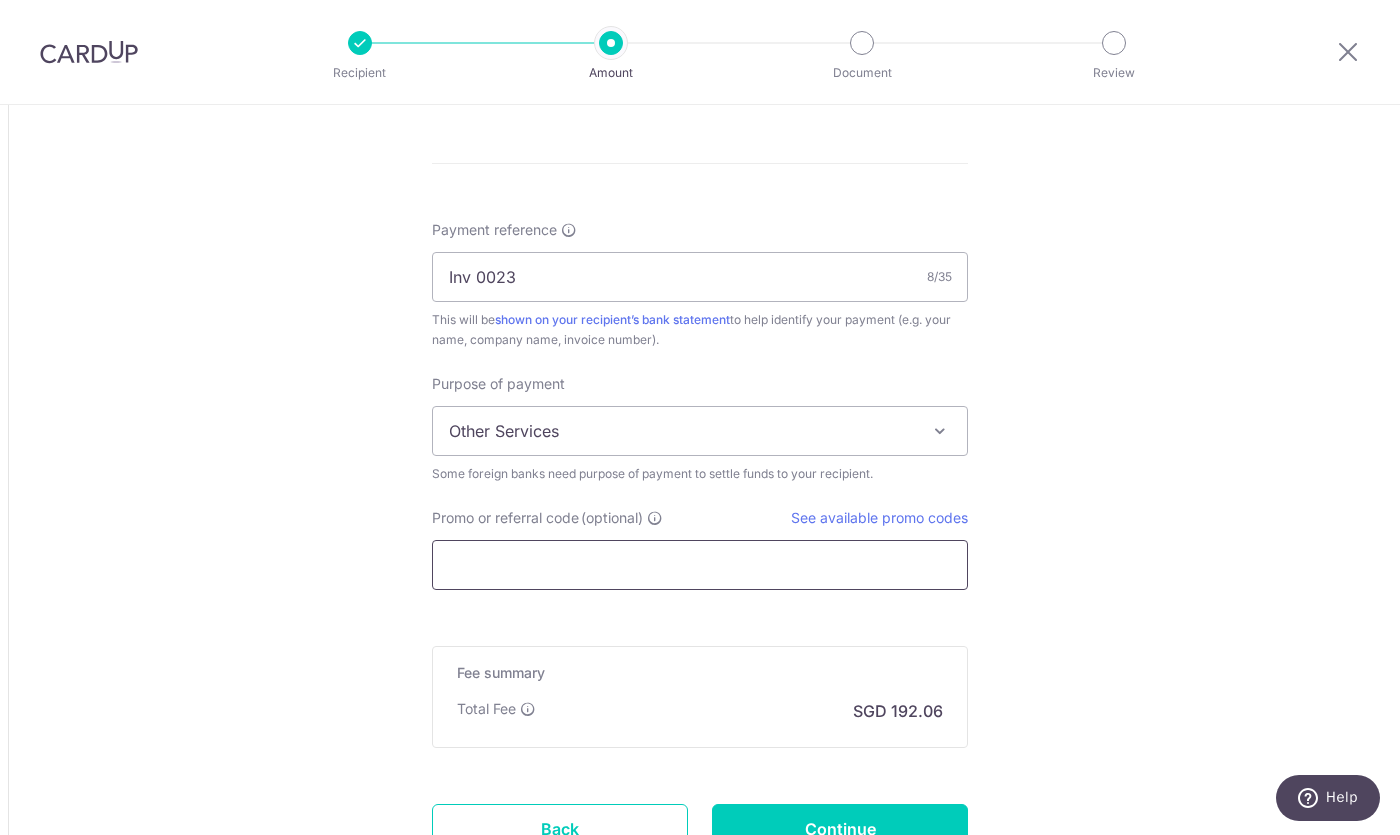 click on "Promo or referral code
(optional)" at bounding box center [700, 565] 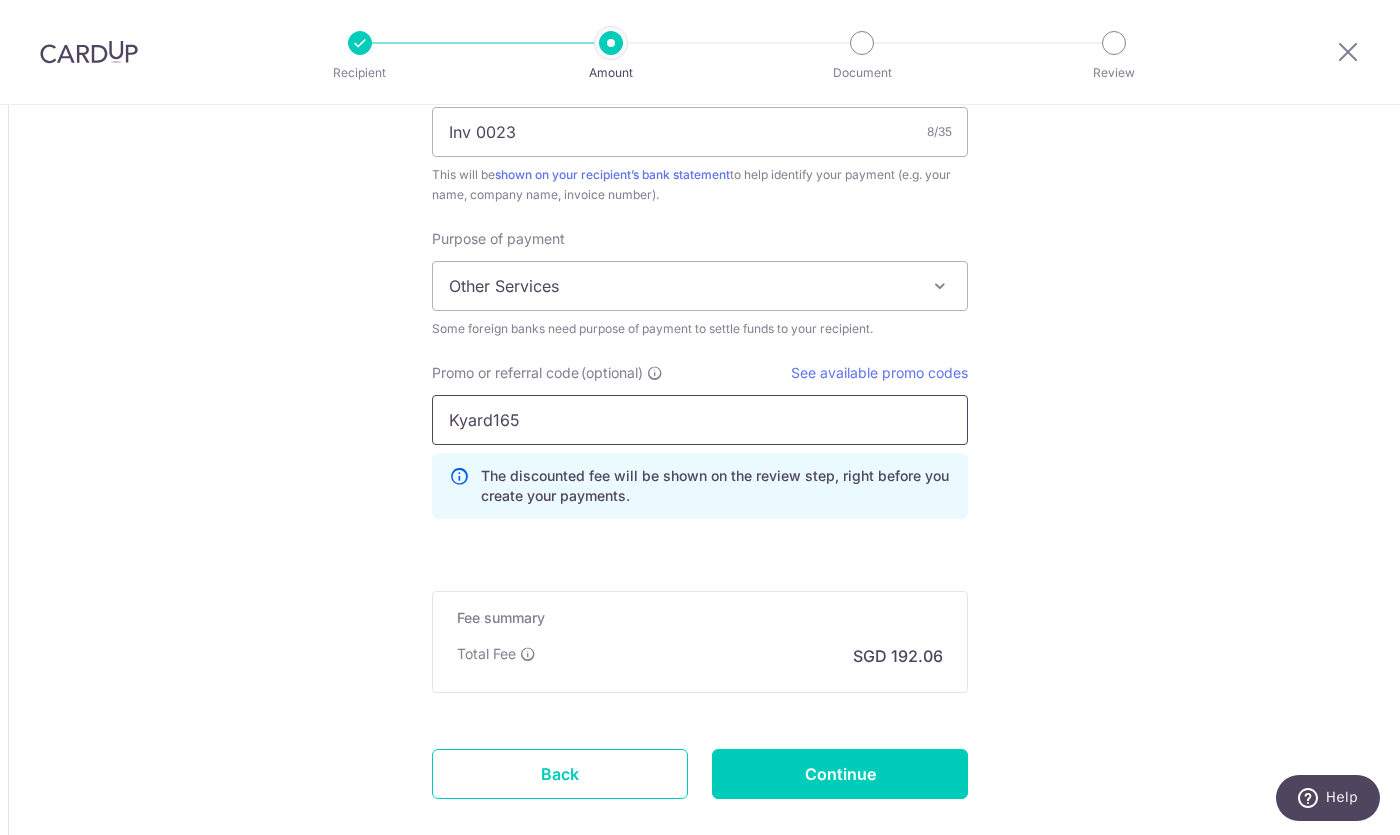 scroll, scrollTop: 1656, scrollLeft: 0, axis: vertical 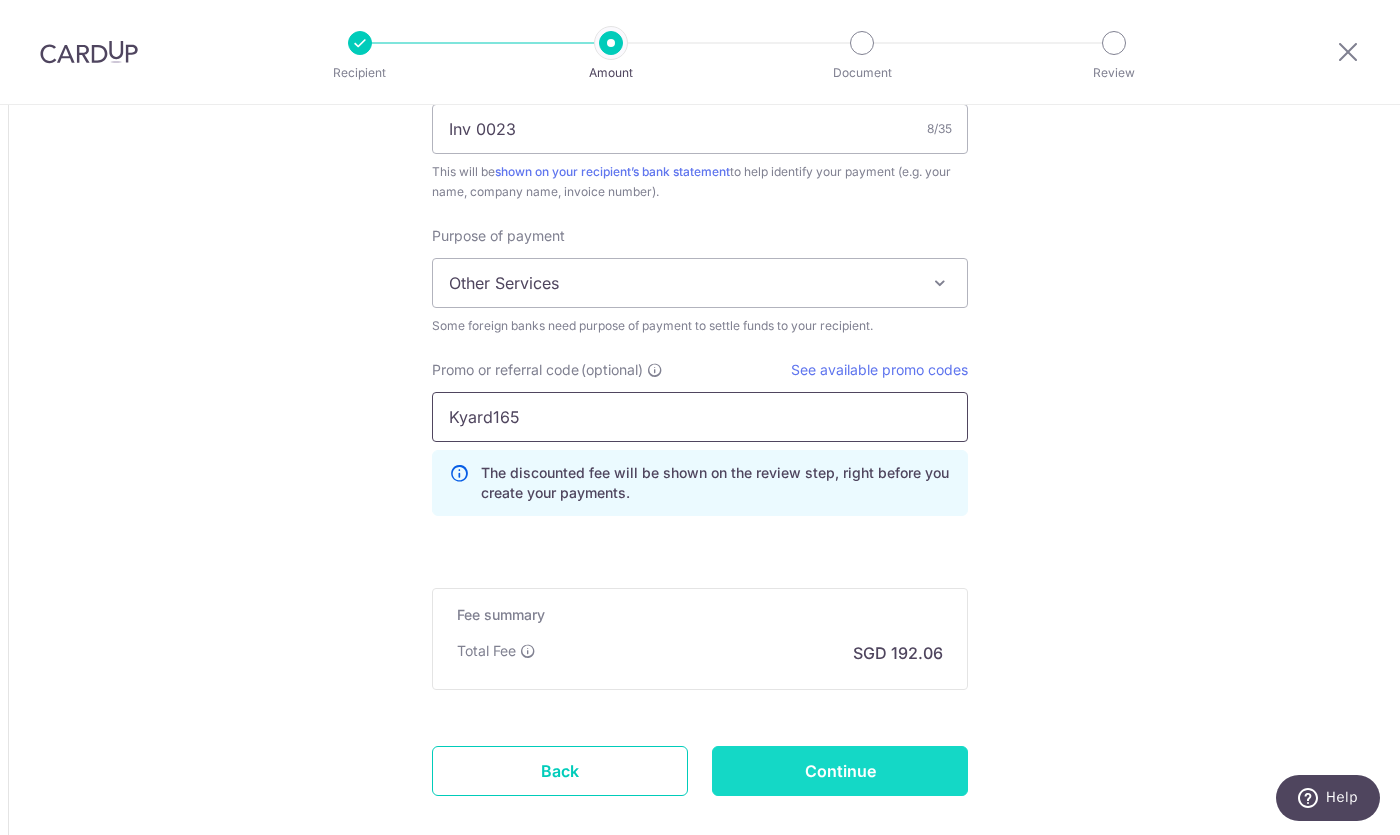 type on "Kyard165" 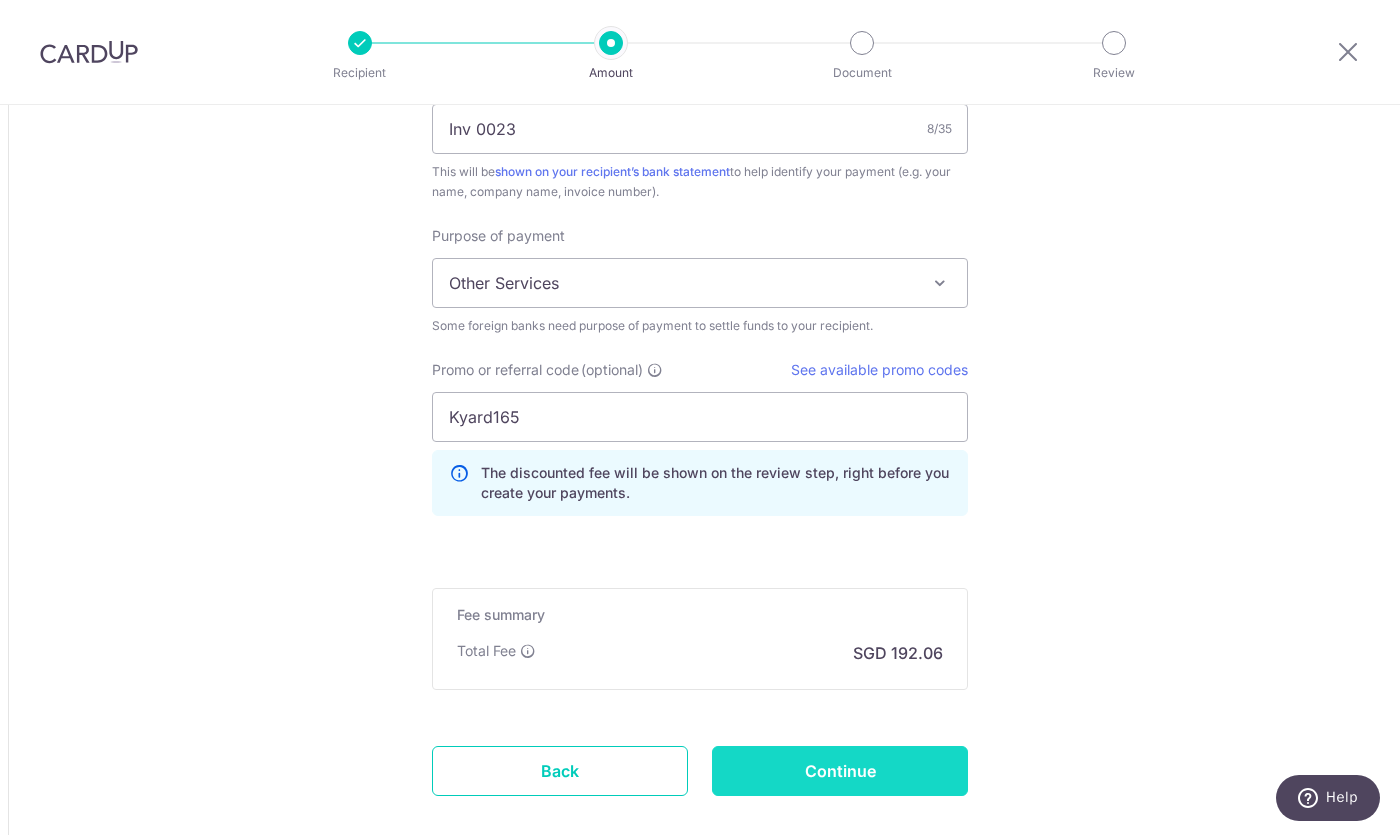 click on "Continue" at bounding box center [840, 771] 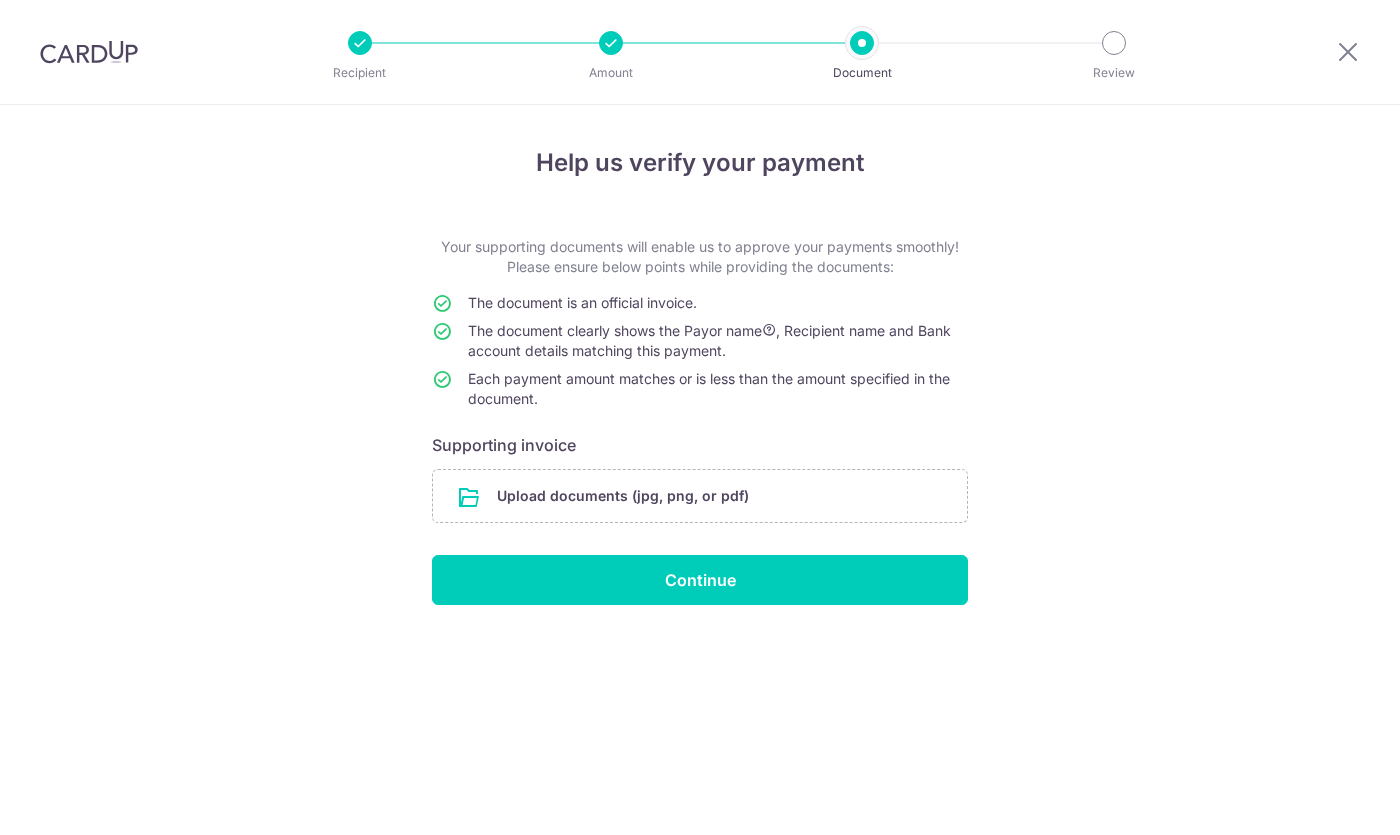 scroll, scrollTop: 0, scrollLeft: 0, axis: both 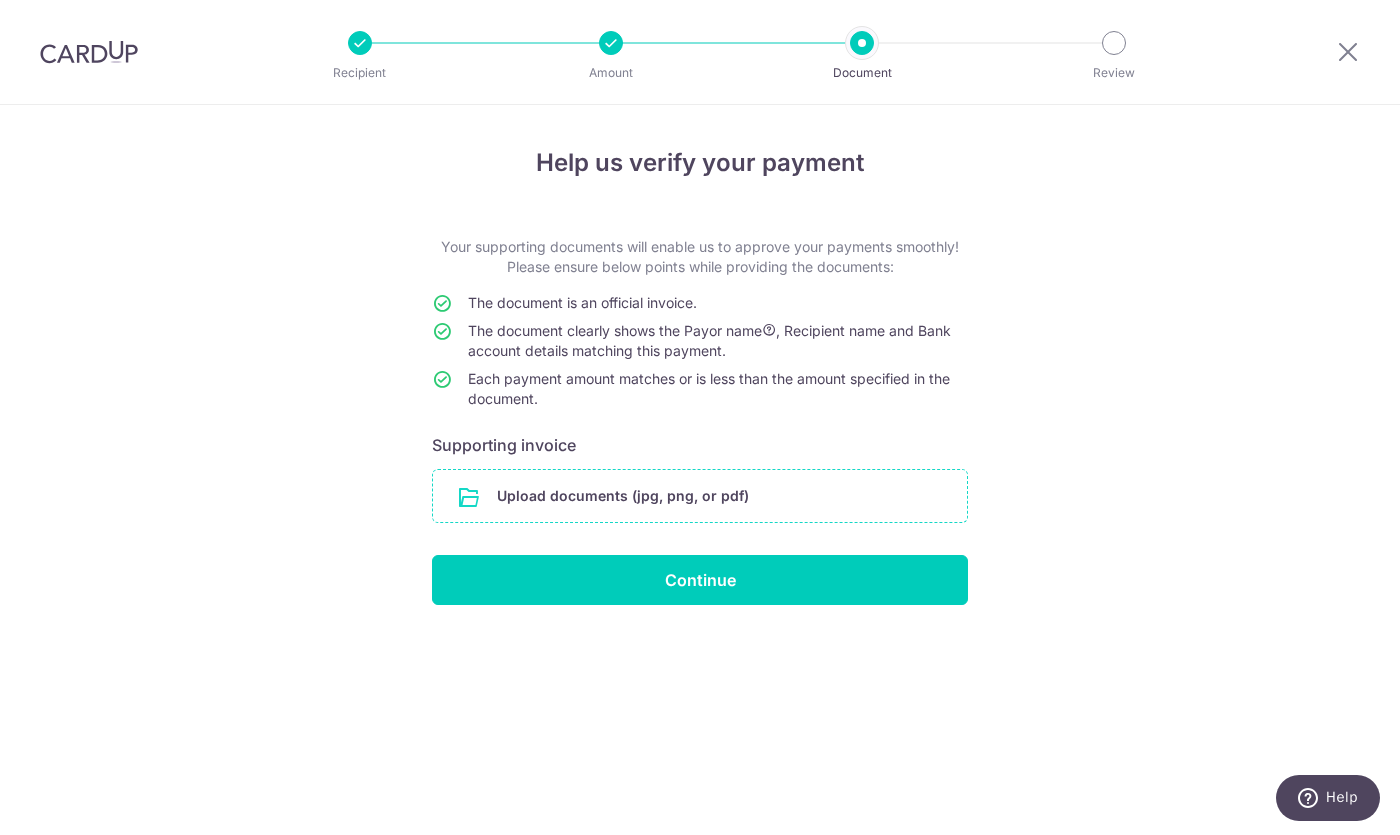 click at bounding box center [700, 496] 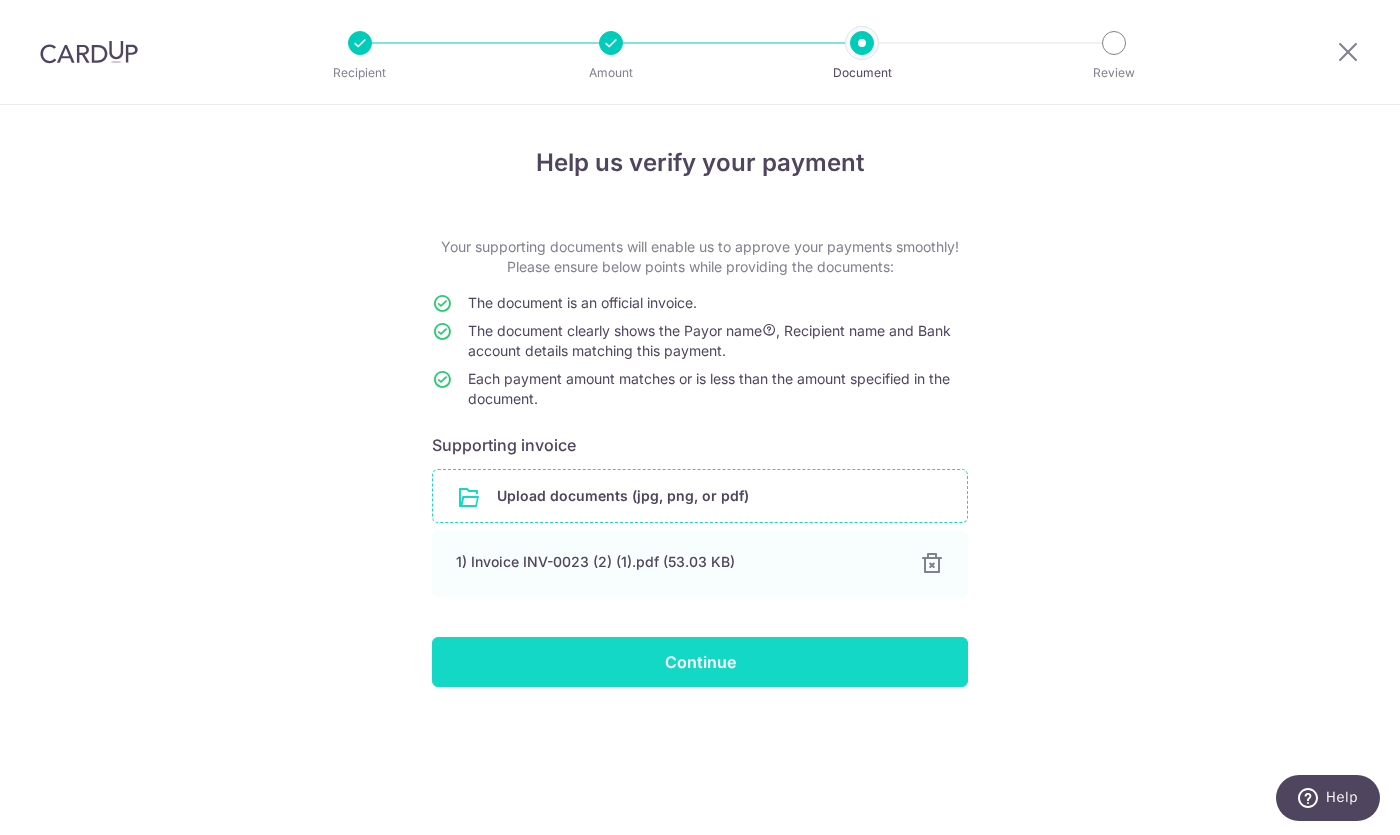 click on "Continue" at bounding box center (700, 662) 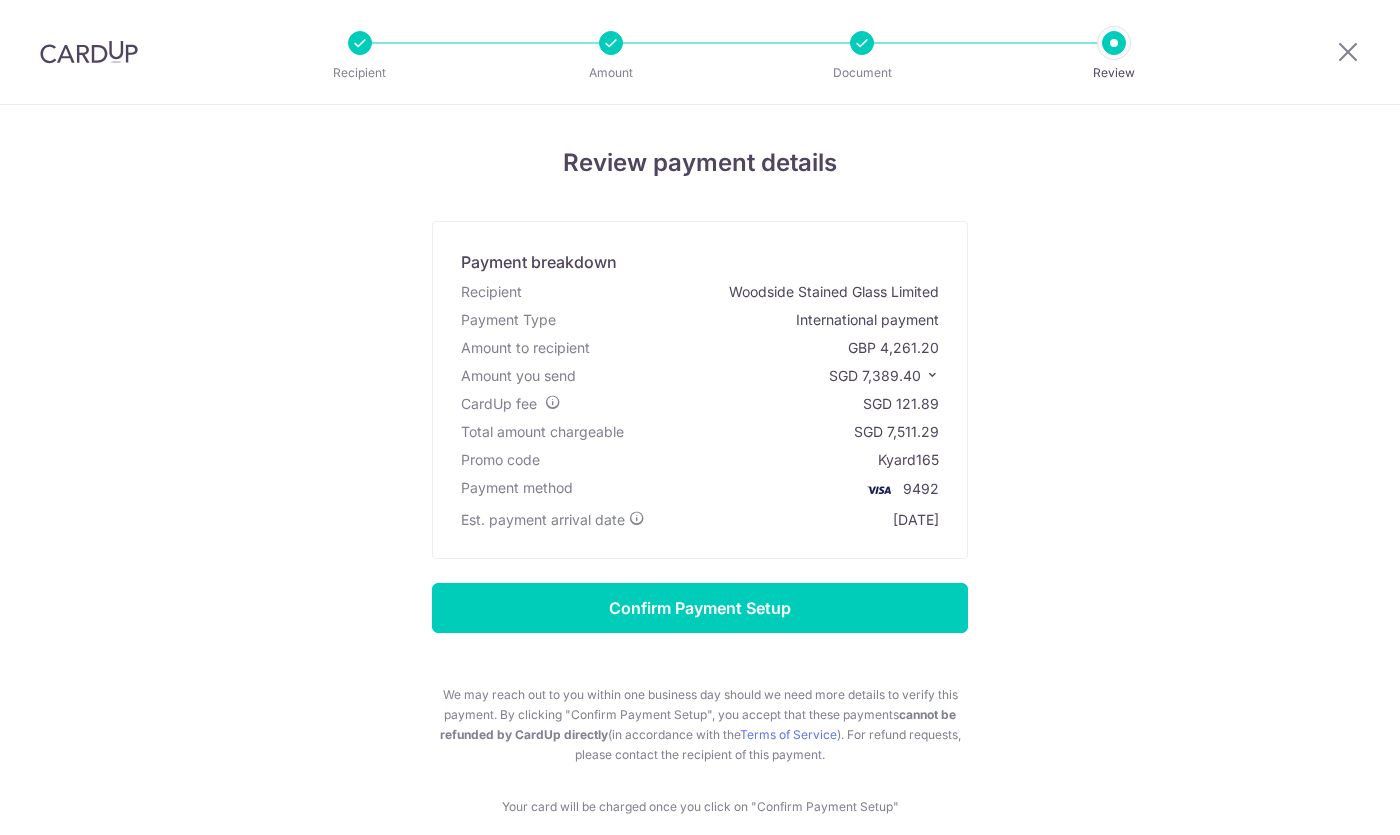 scroll, scrollTop: 0, scrollLeft: 0, axis: both 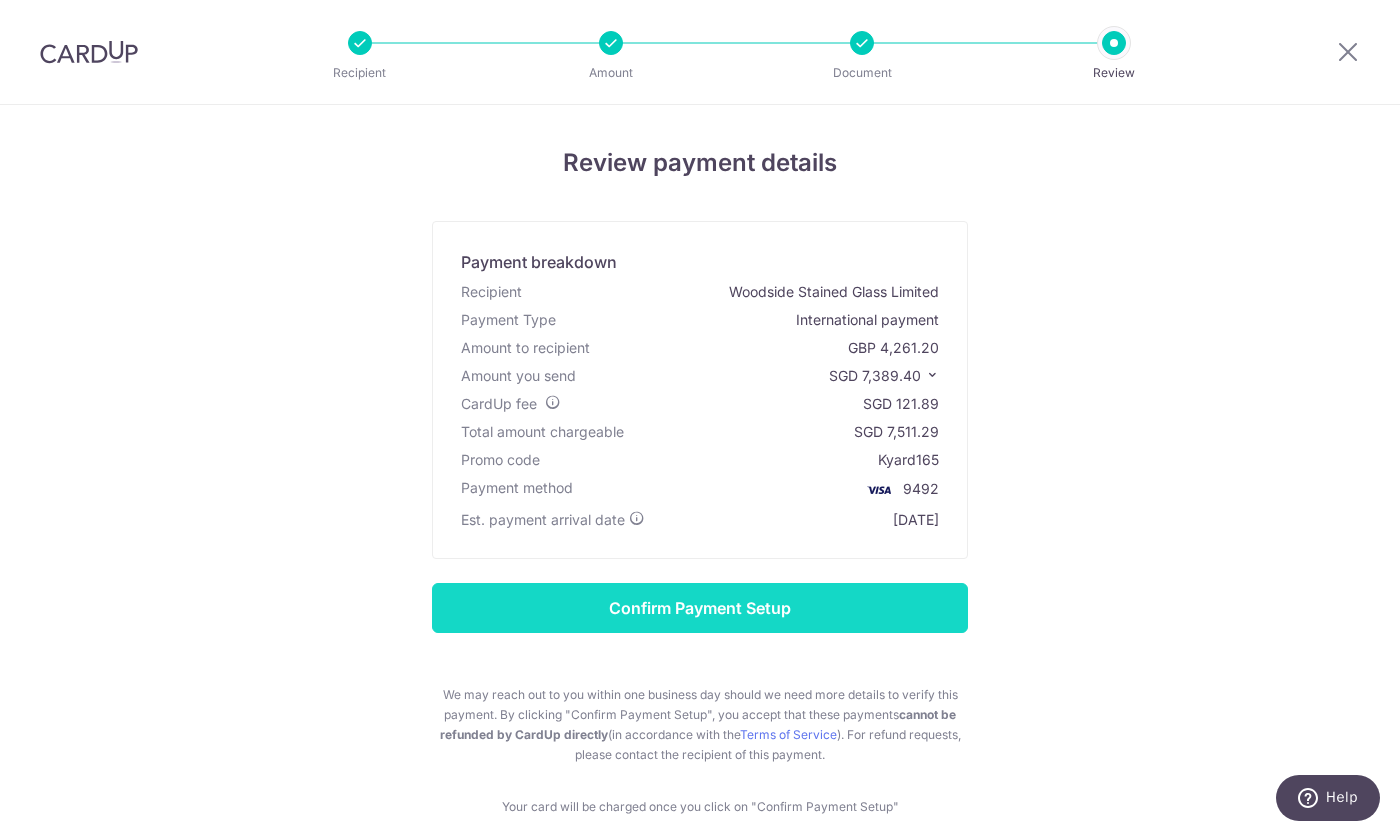 click on "Confirm Payment Setup" at bounding box center (700, 608) 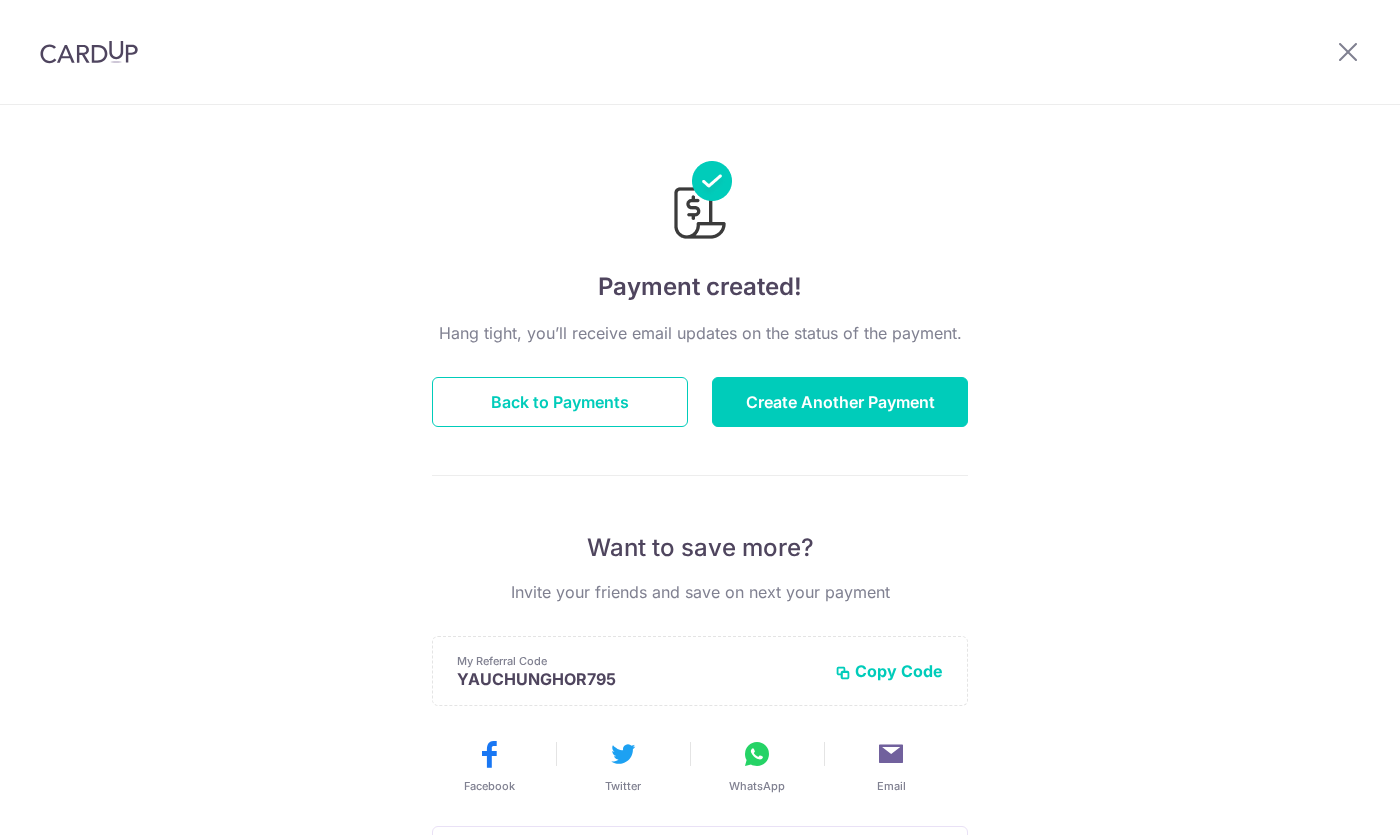 scroll, scrollTop: 0, scrollLeft: 0, axis: both 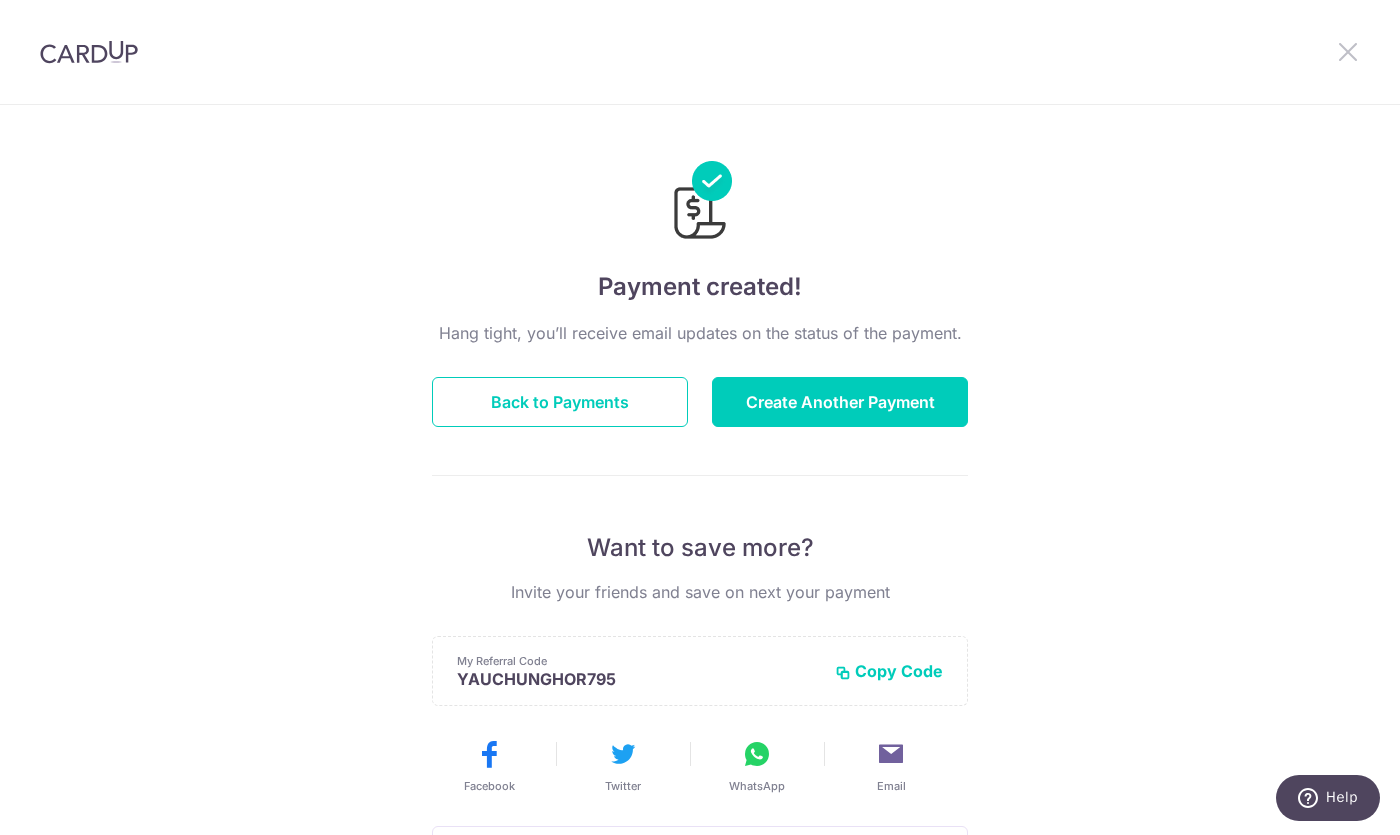 click at bounding box center [1348, 51] 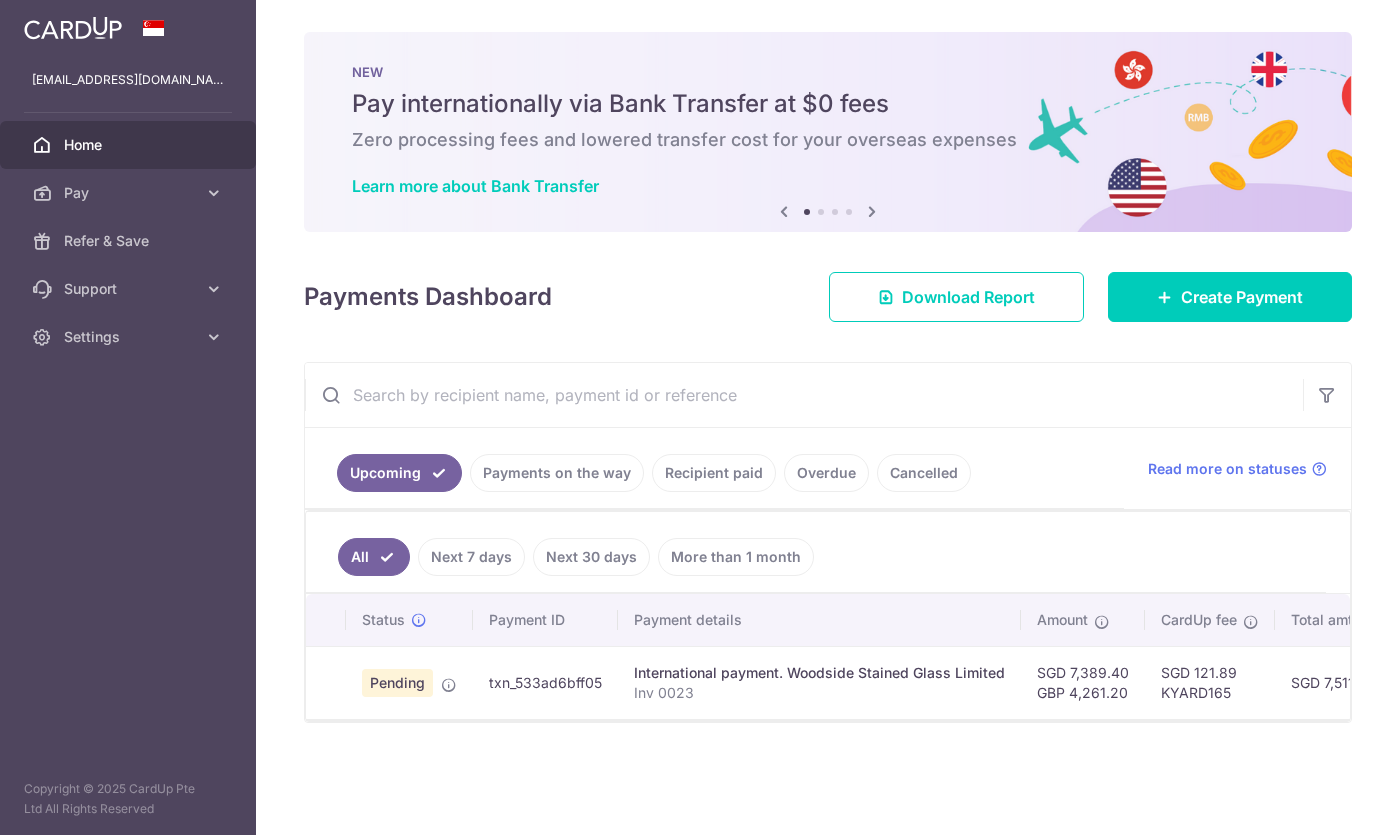 scroll, scrollTop: 0, scrollLeft: 0, axis: both 